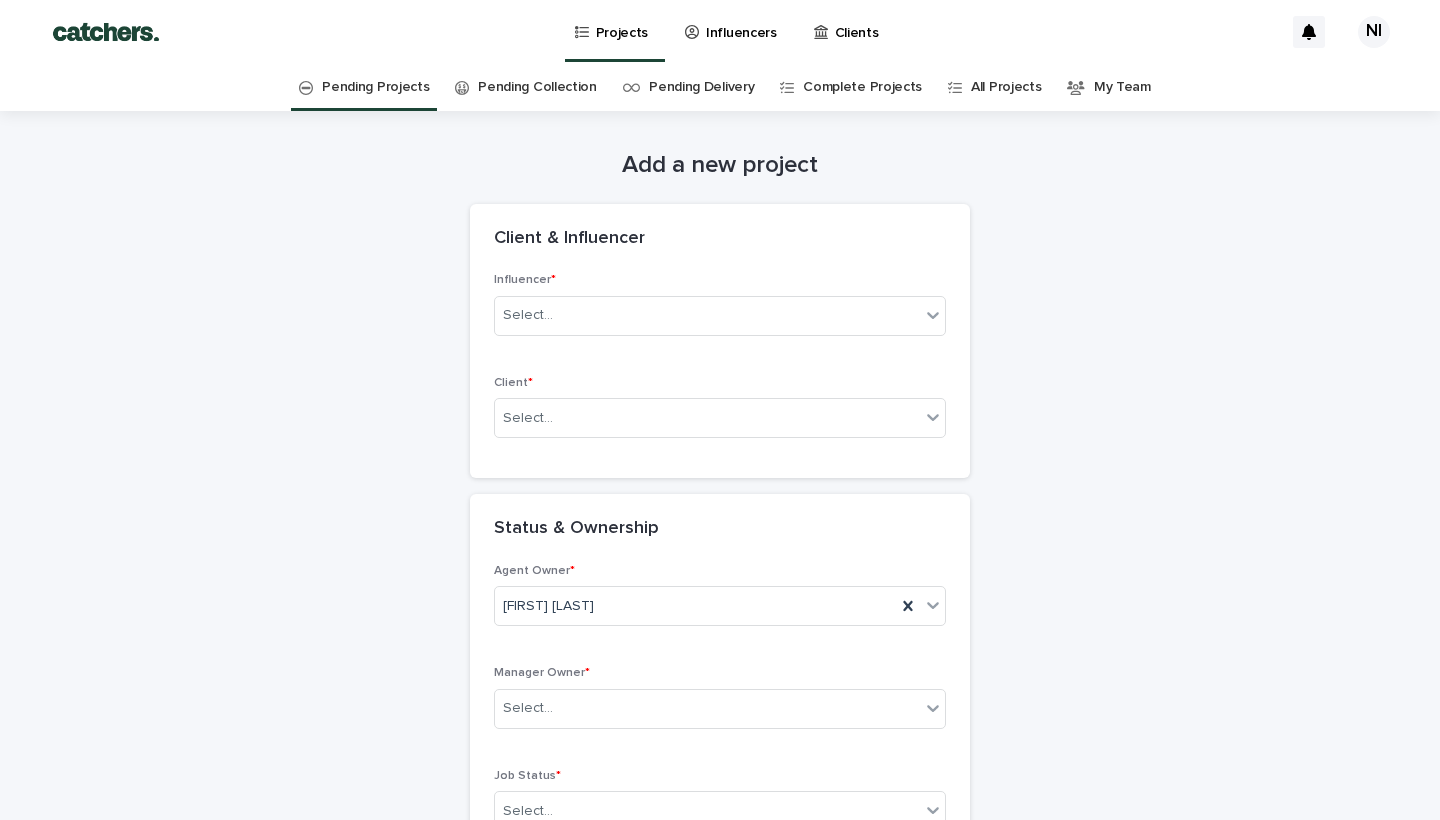 scroll, scrollTop: 0, scrollLeft: 0, axis: both 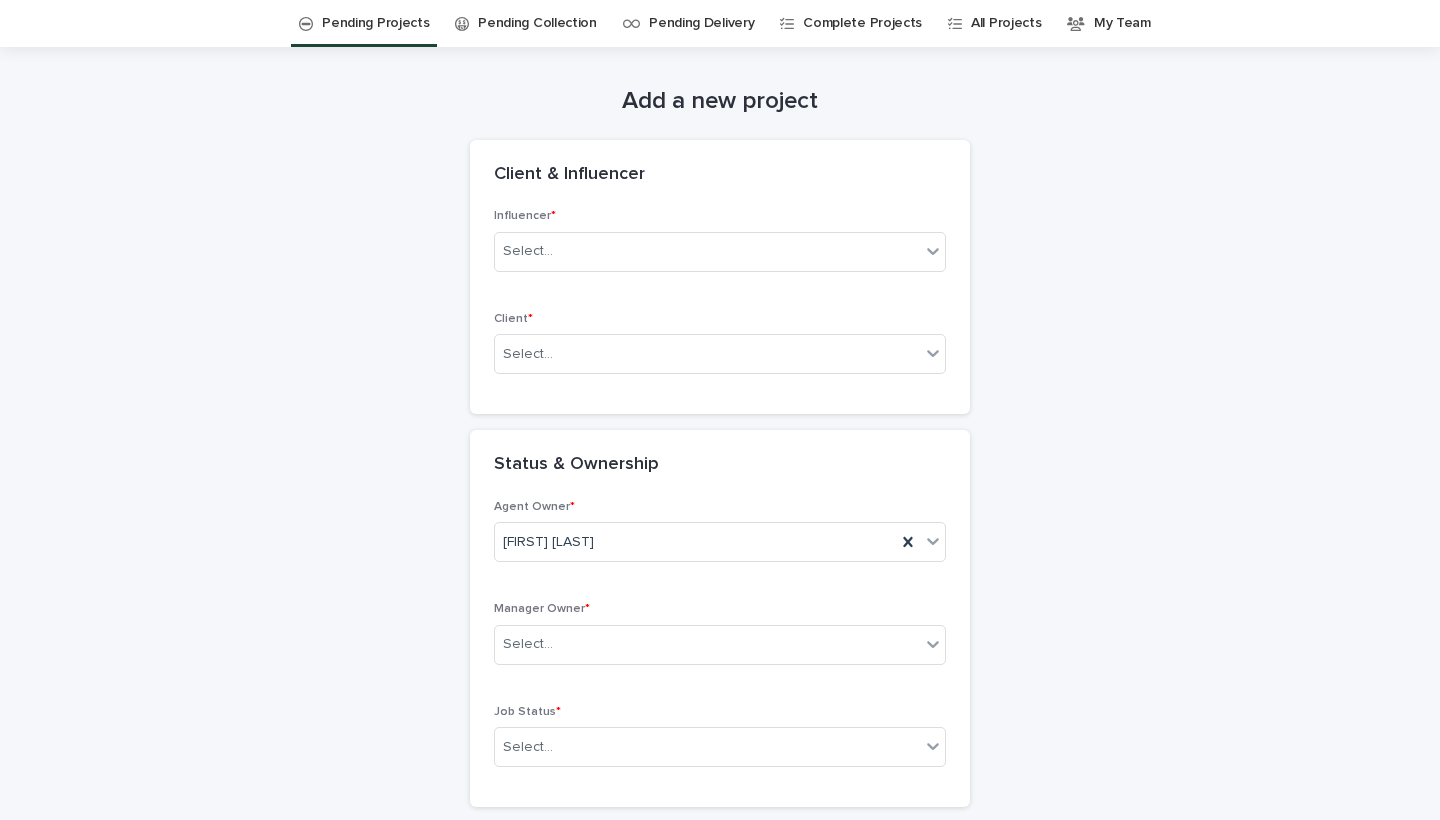 click on "Influencer * Select..." at bounding box center (720, 248) 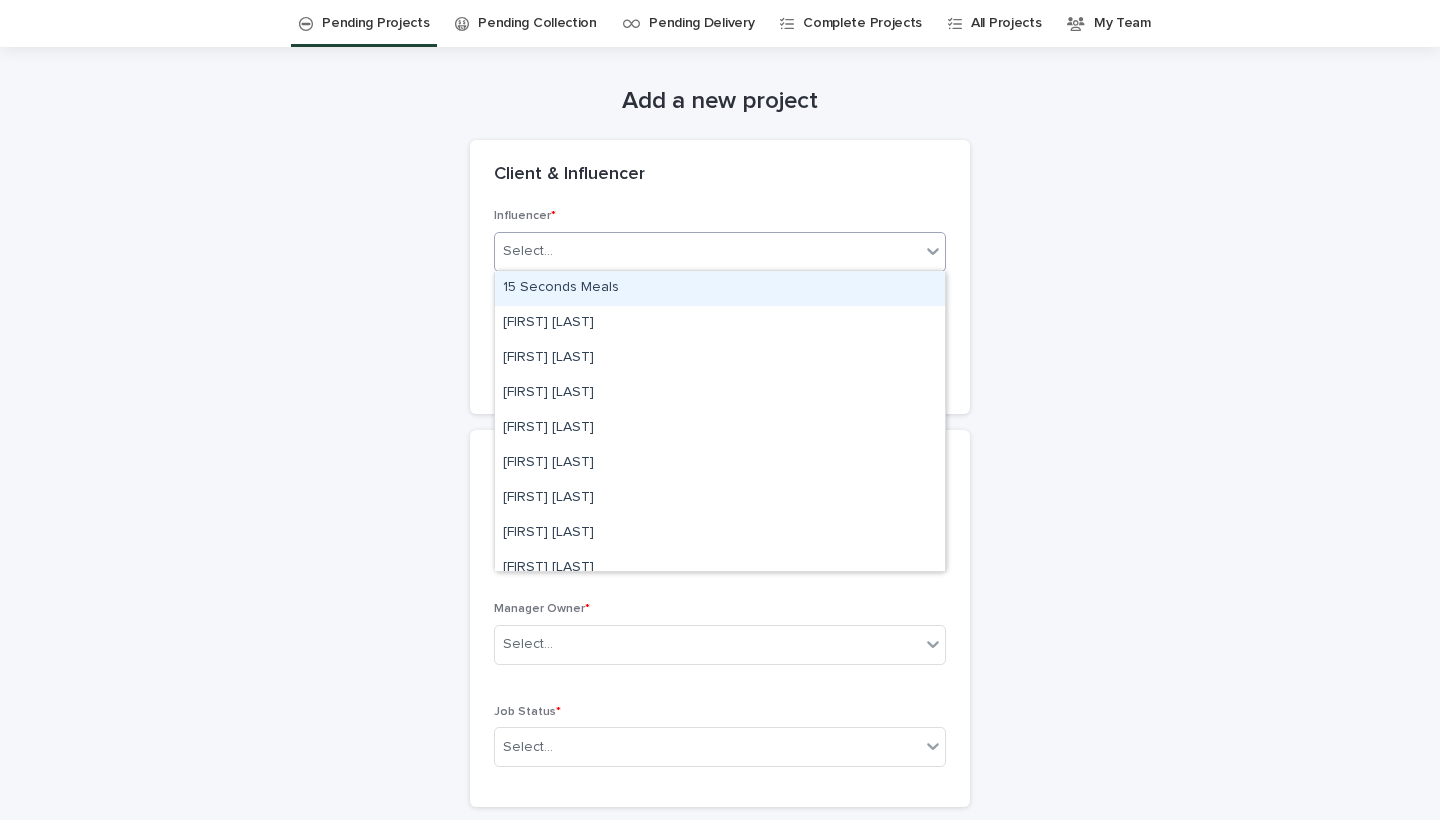 click on "Select..." at bounding box center [707, 251] 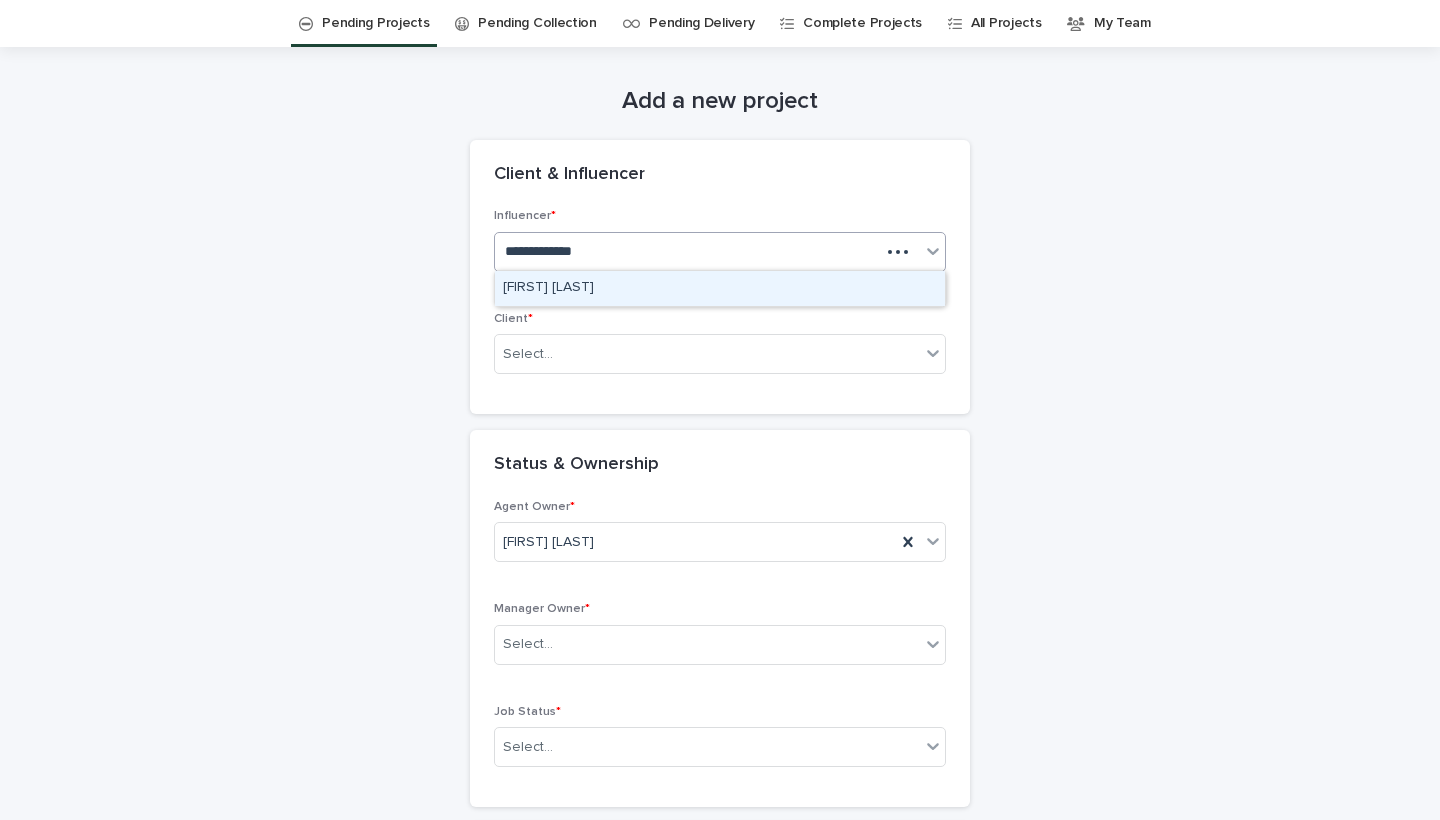 type 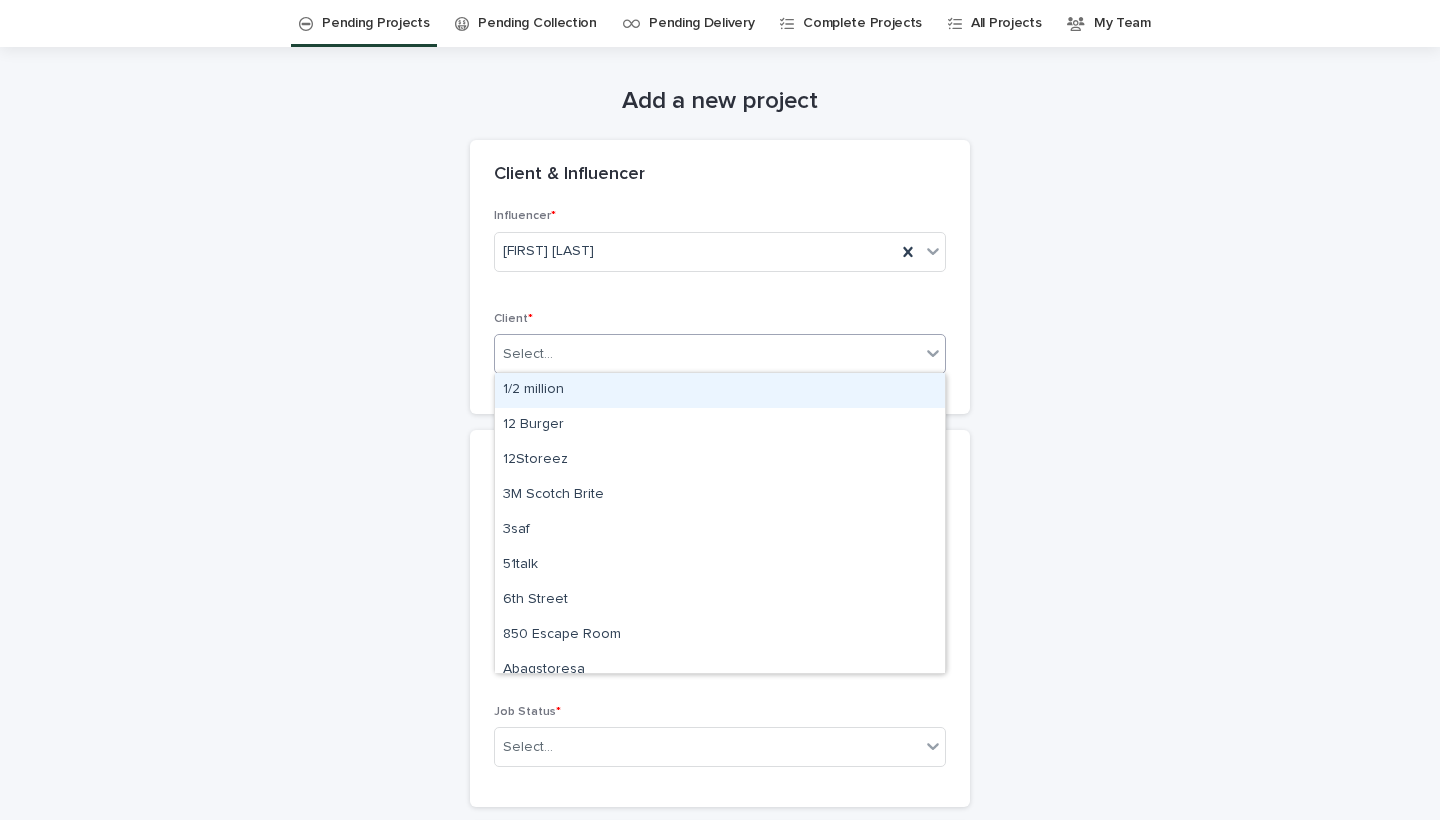 click on "Select..." at bounding box center (707, 354) 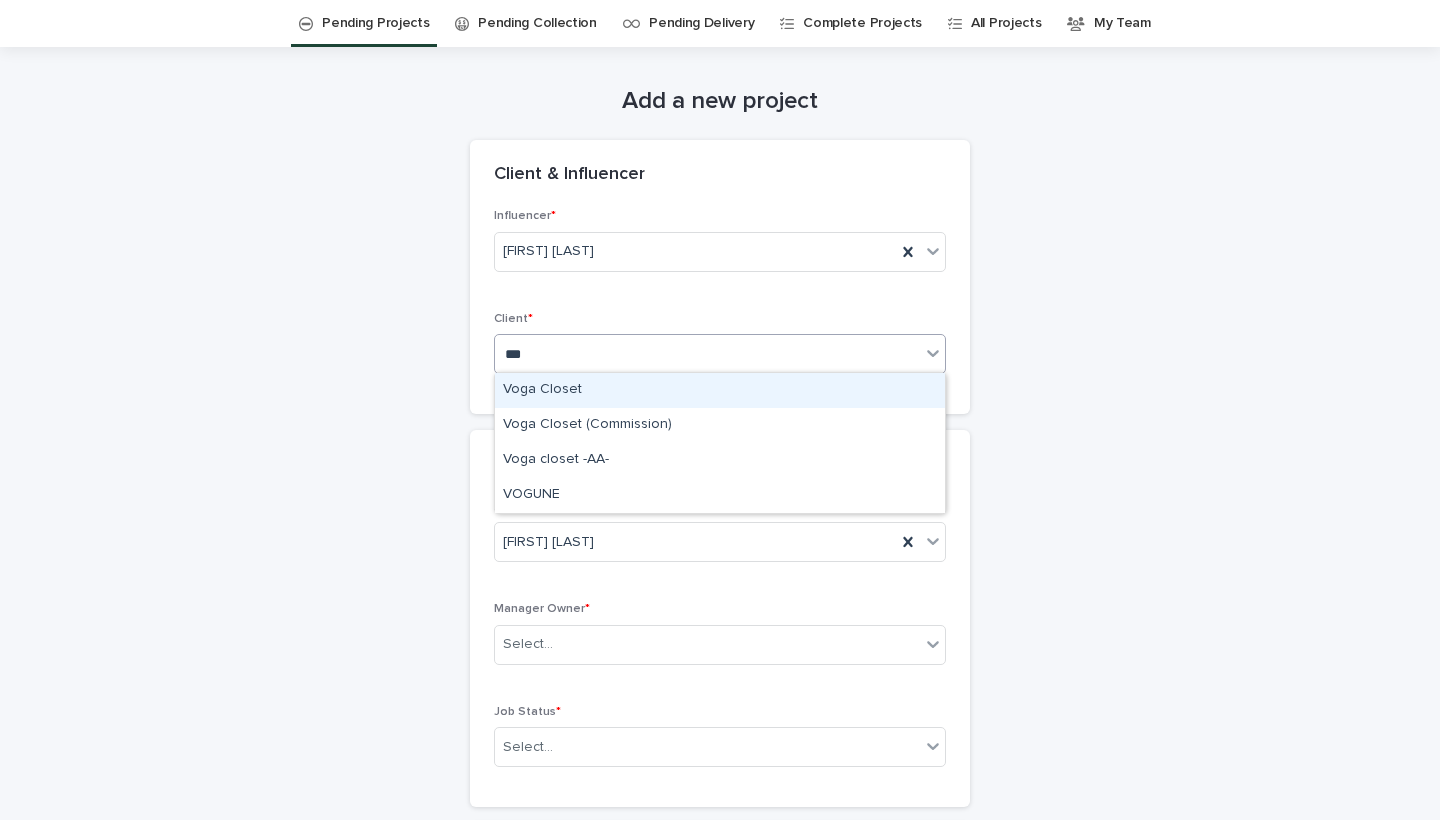 type on "****" 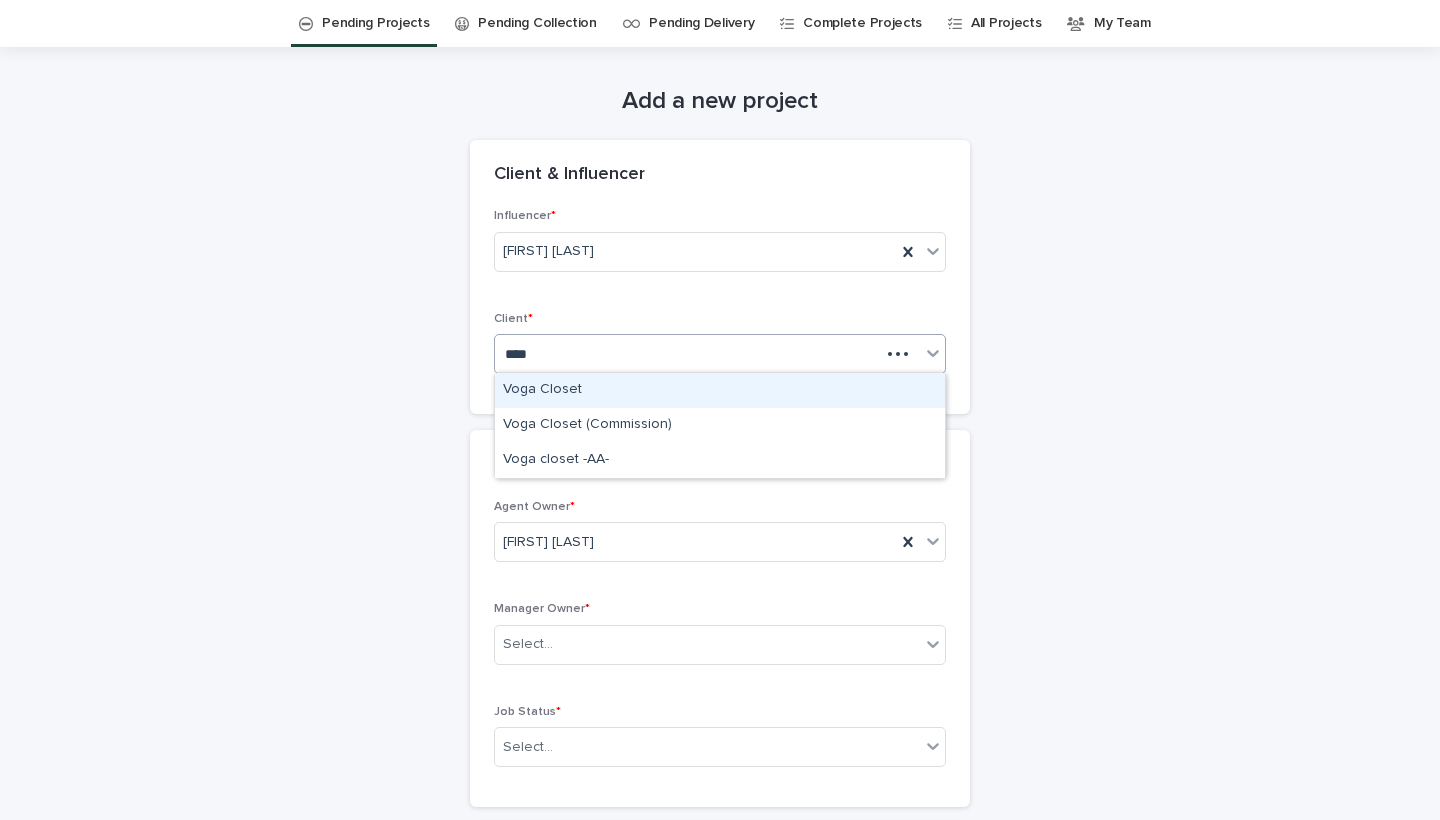 type 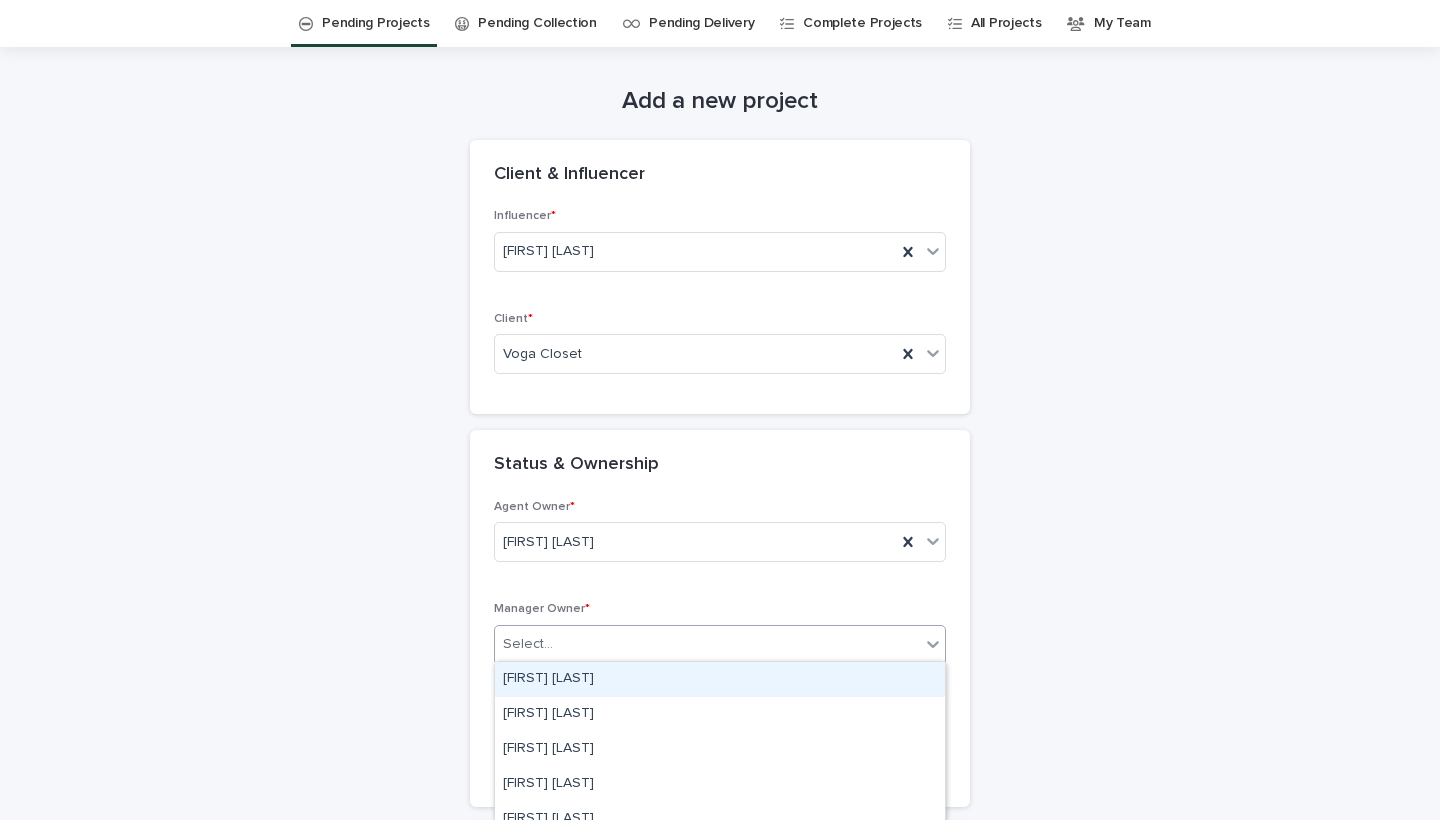 click on "Select..." at bounding box center [528, 644] 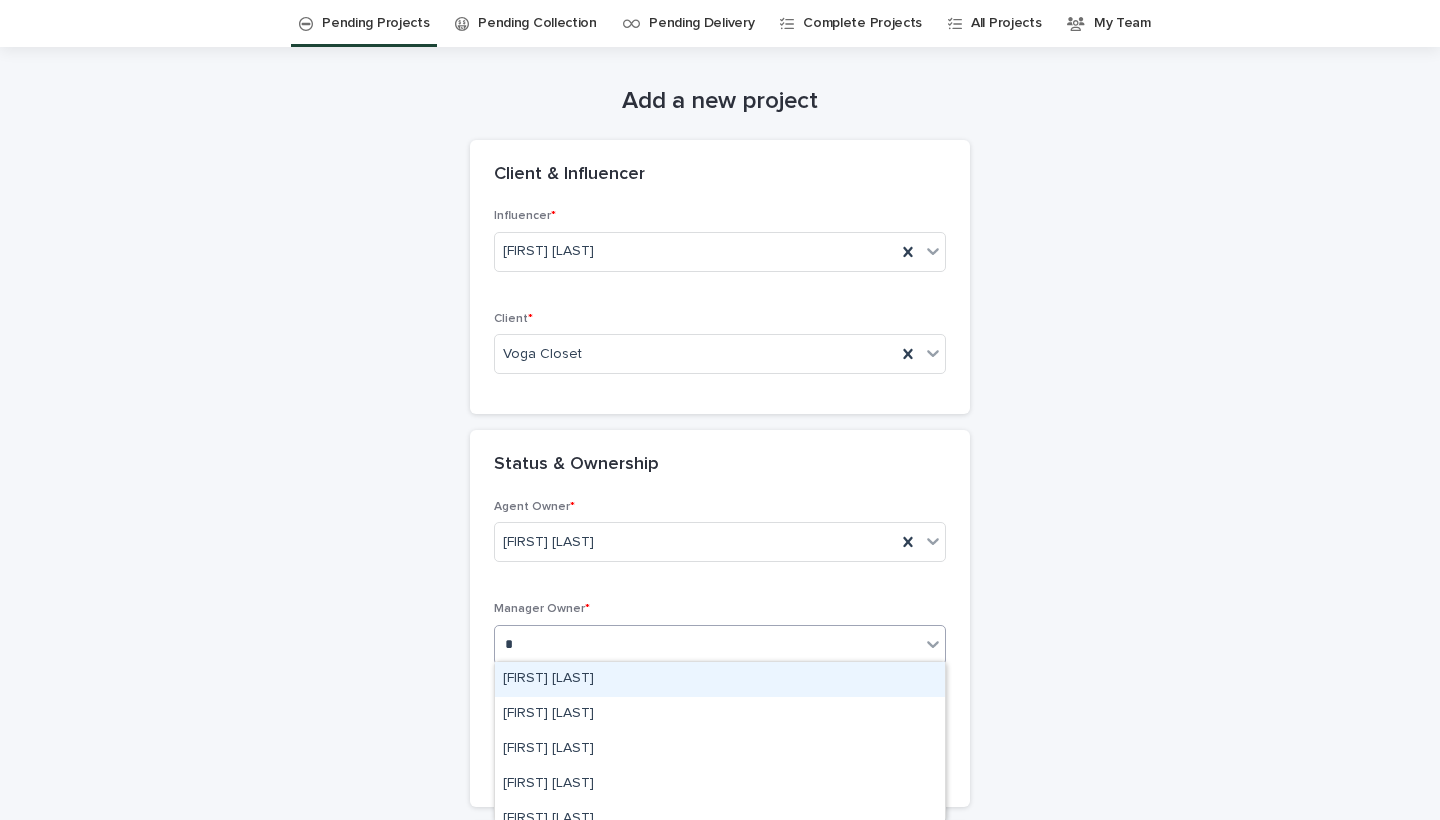 type on "**" 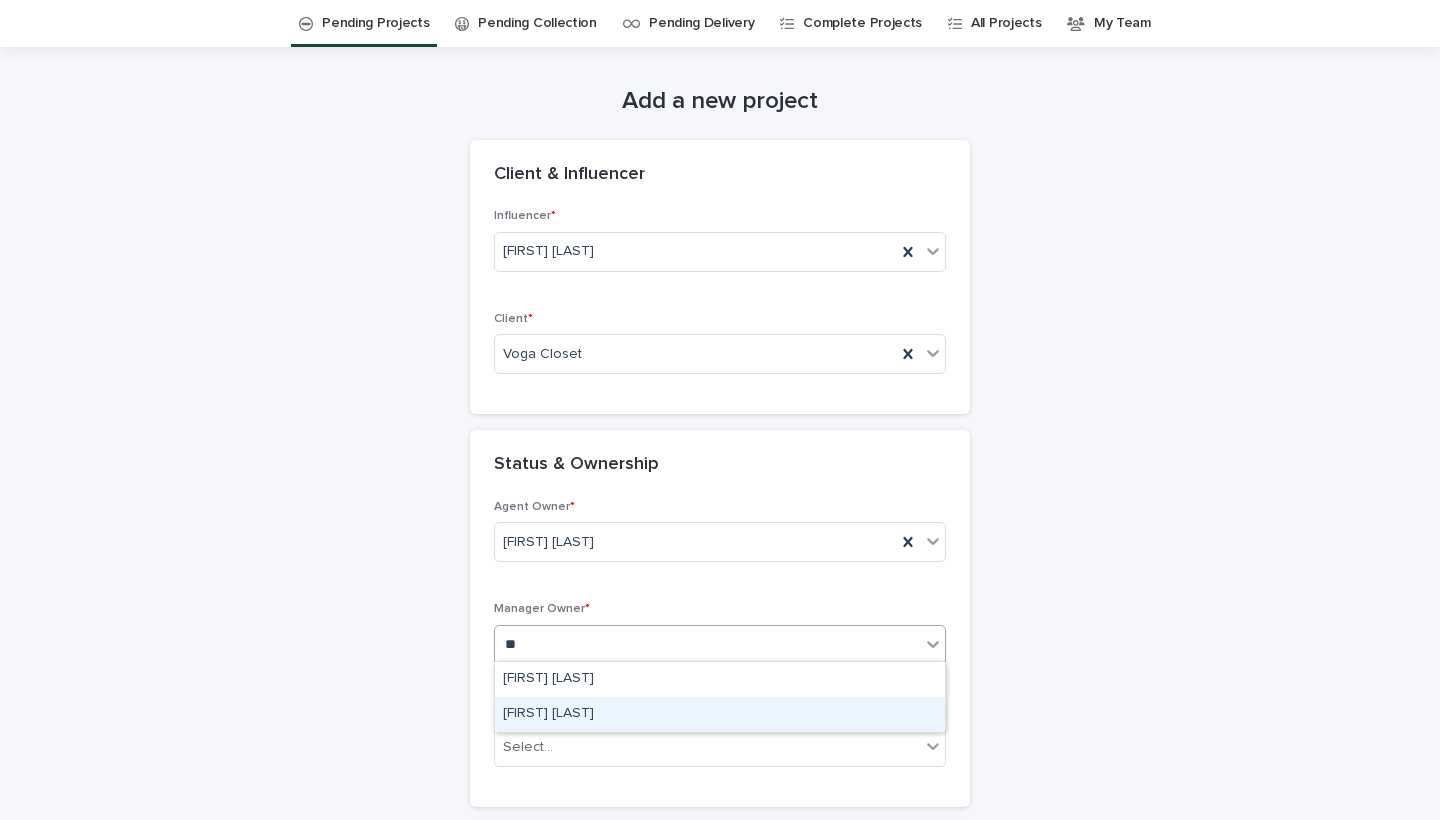 click on "[FIRST] [LAST]" at bounding box center (720, 714) 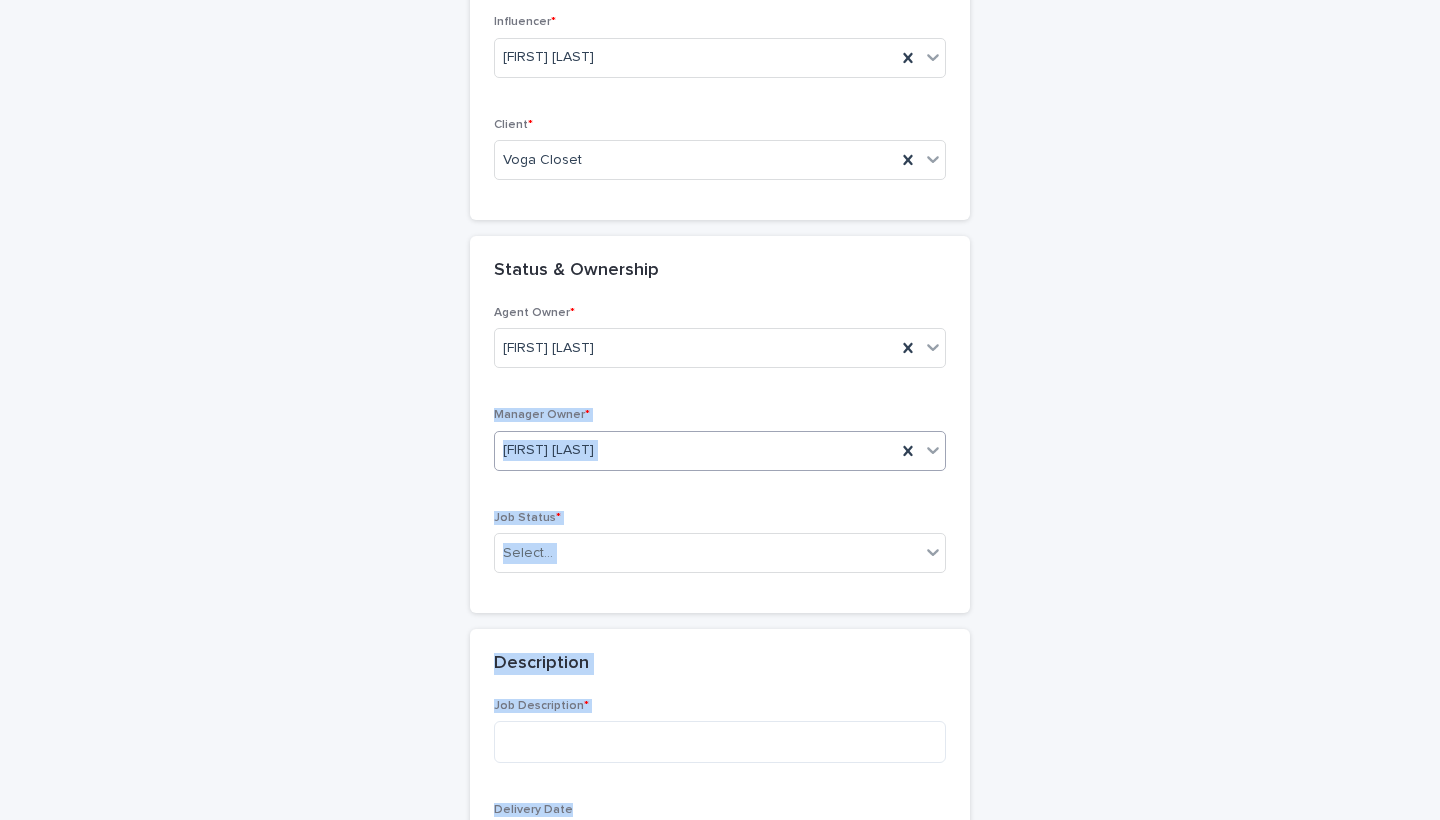scroll, scrollTop: 334, scrollLeft: 0, axis: vertical 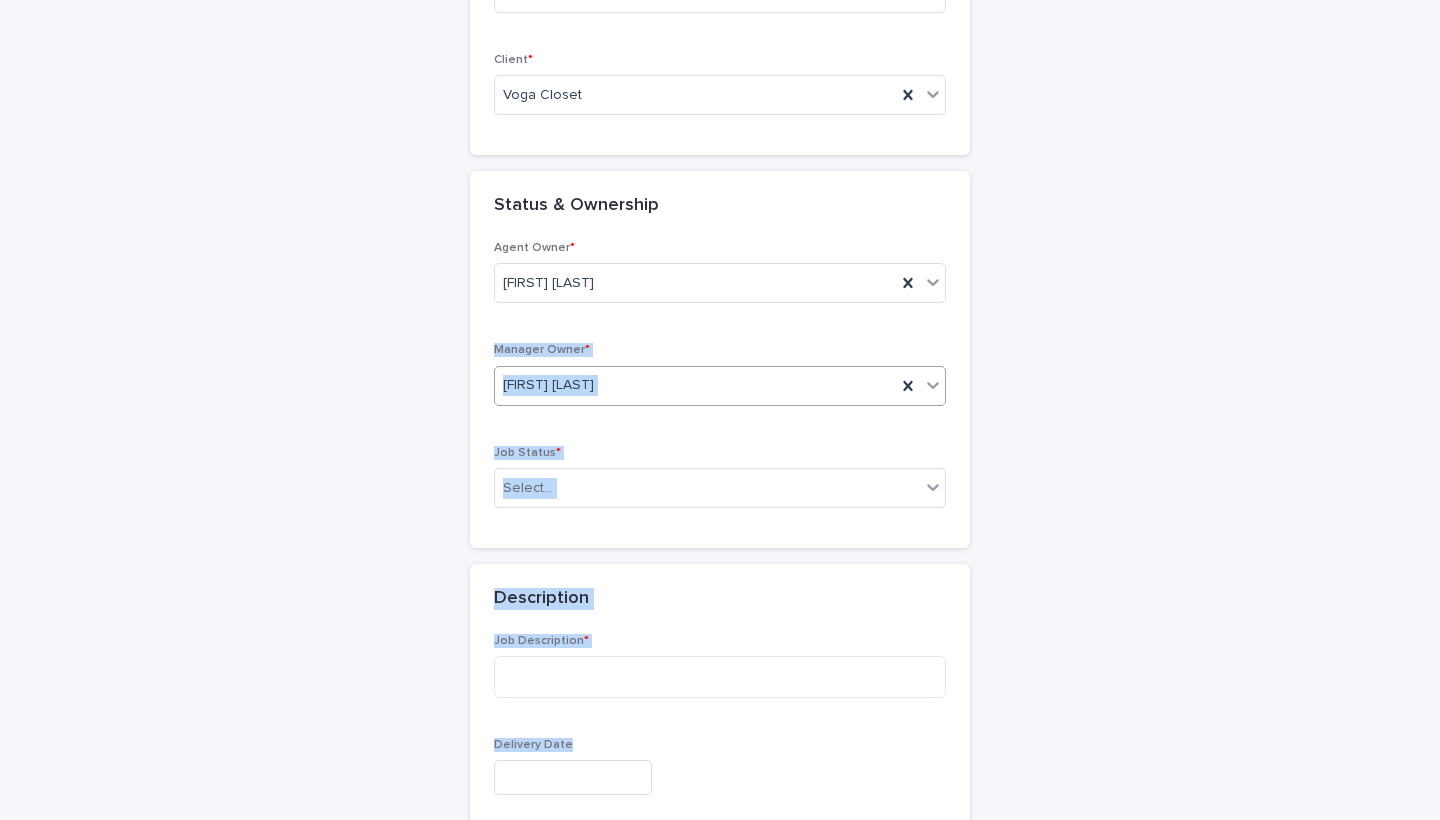 drag, startPoint x: 1027, startPoint y: 590, endPoint x: 1025, endPoint y: 819, distance: 229.00873 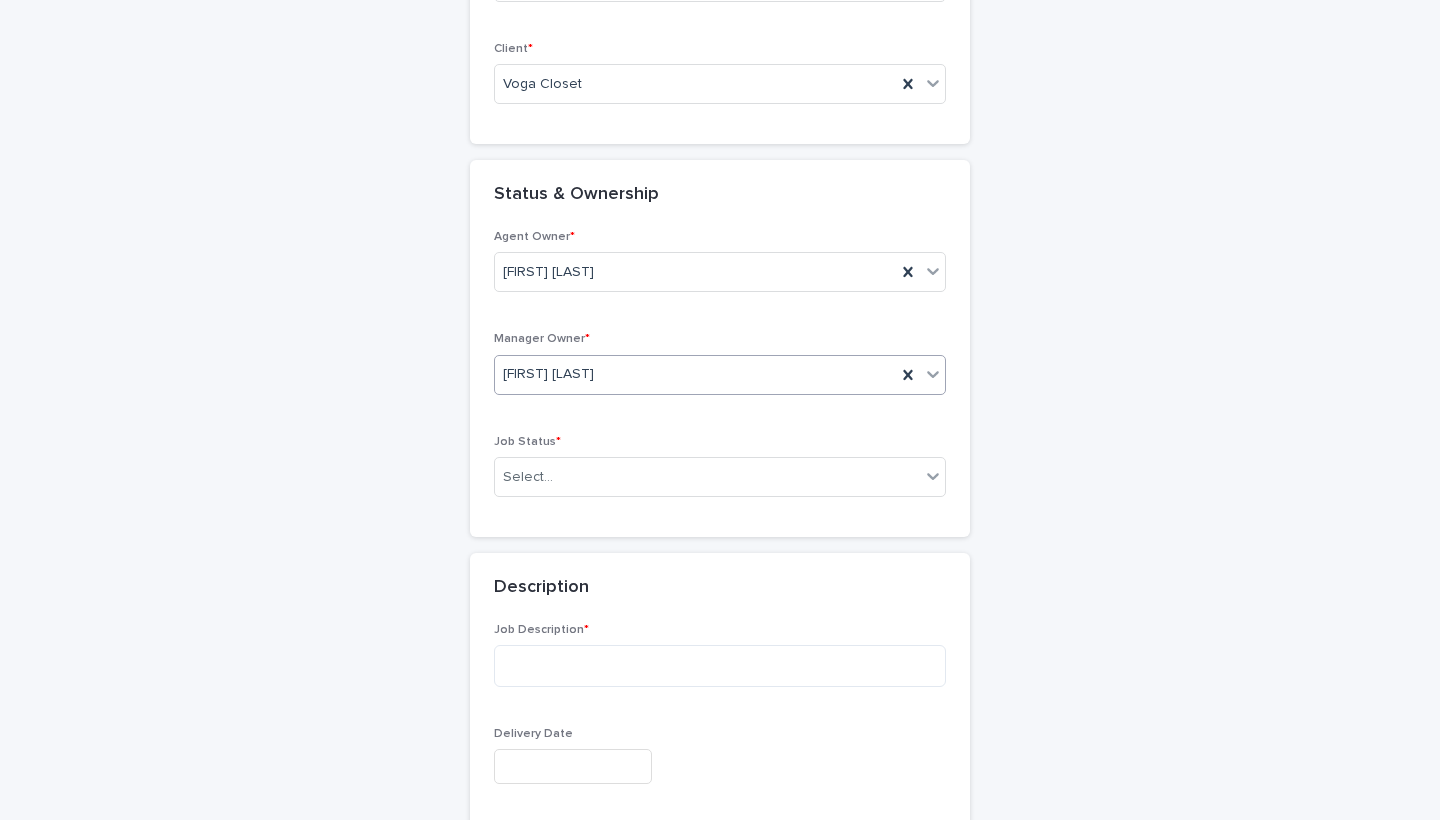 click on "Client & Influencer Influencer * [FIRST] [LAST] Client * Voga Closet Status & Ownership Agent Owner * [FIRST] [LAST] Manager Owner * [FIRST] [LAST] Job Status * Select... Description Job Description * Delivery Date Delivery * Select... Brief & Content This file cannot be opened Download File Add Client Financial Info Invoices & Contracts This file cannot be opened Download File Add Client Payment Terms Total amount * Payment we received * Client VAT% * Select... Influencer Financial Info ••• Total Amount to Influencer * Payment made to influencer * Influencer VAT% * Select... Contact Name of Contact * [FIRST] [LAST] * Contact Info * Comments" at bounding box center [720, 1185] 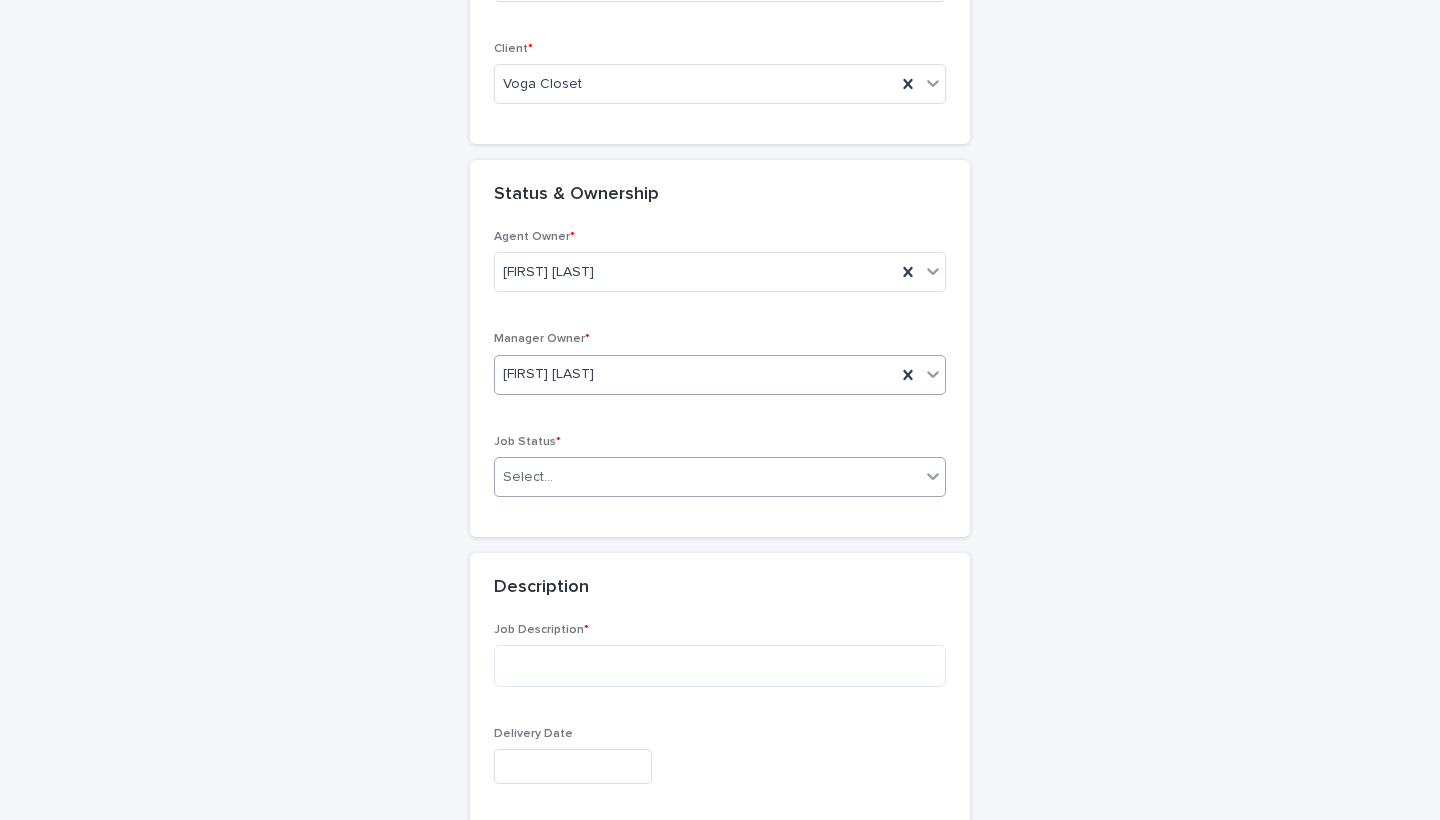 click on "Select..." at bounding box center [707, 477] 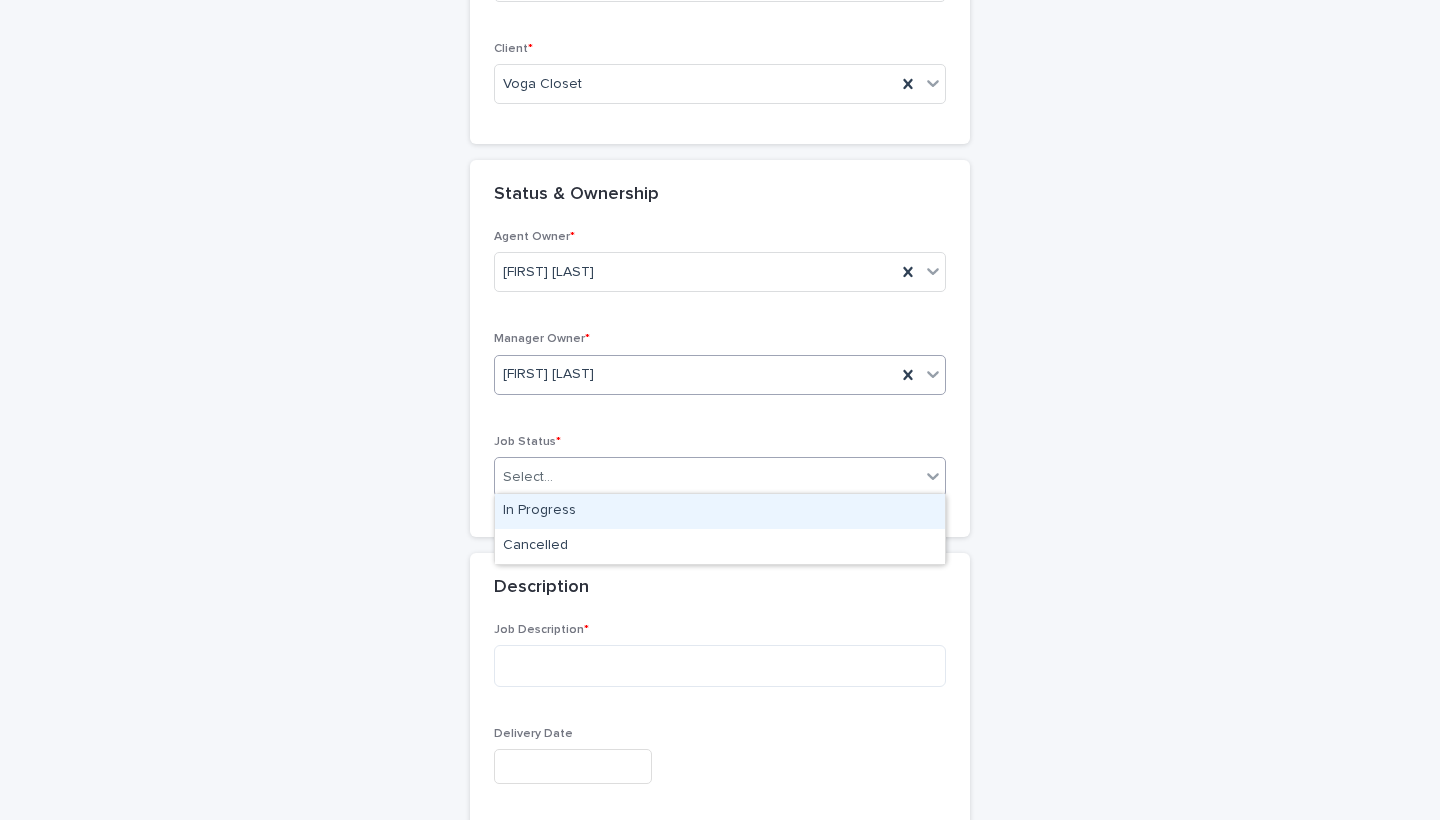 click on "In Progress" at bounding box center (720, 511) 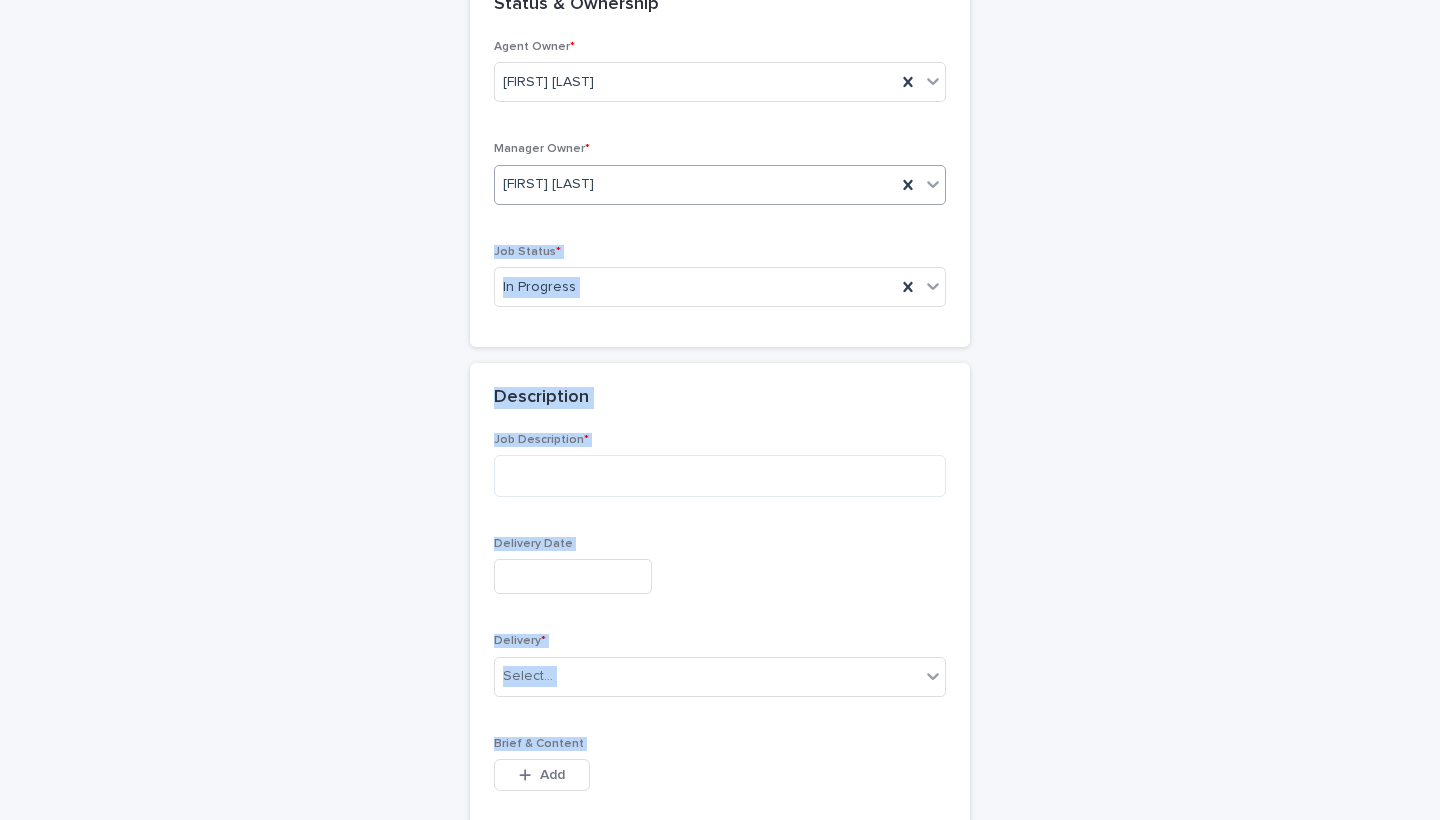 drag, startPoint x: 1272, startPoint y: 441, endPoint x: 1226, endPoint y: 817, distance: 378.80338 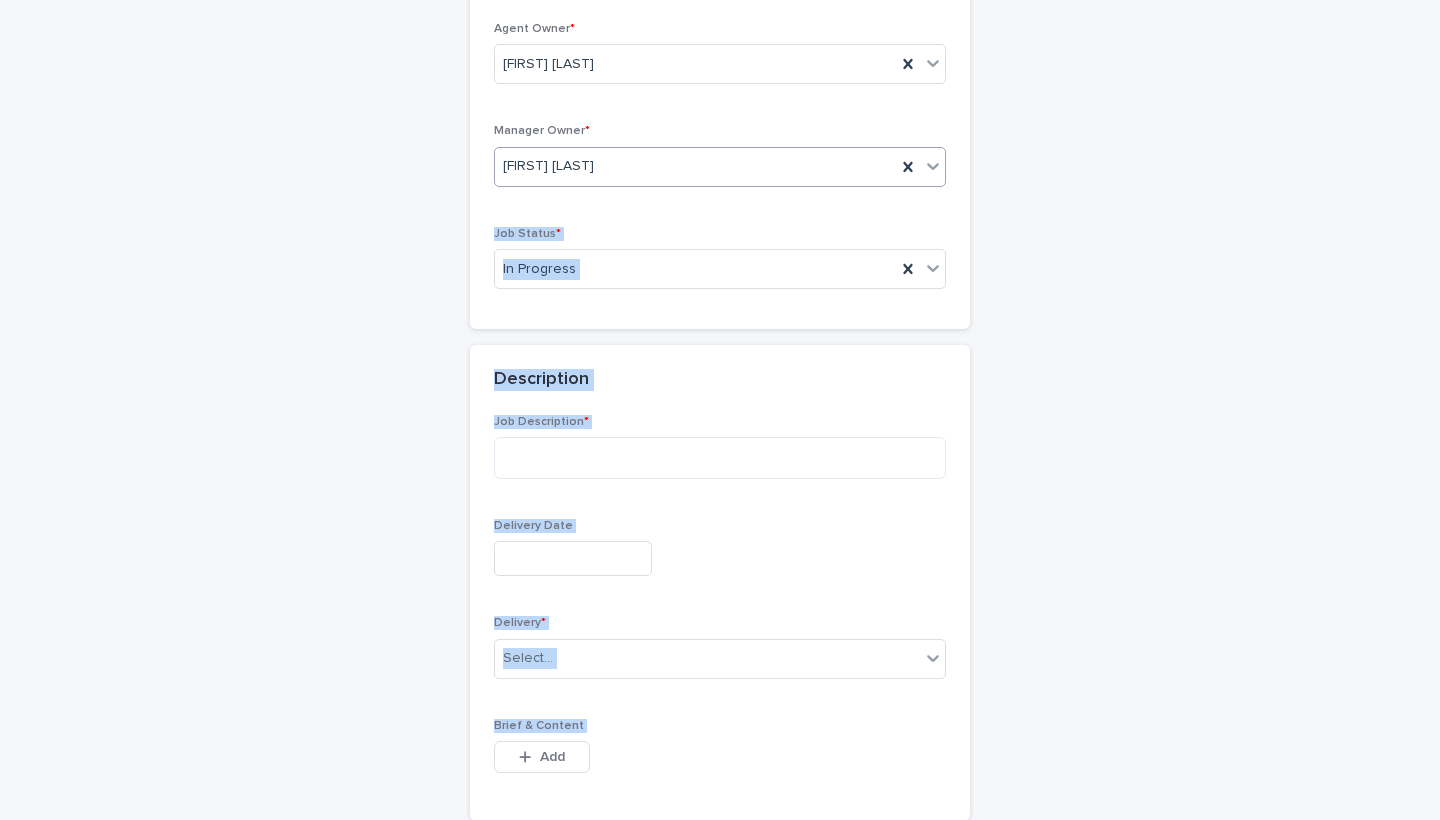 click on "Add a new project Loading... Saving… Loading... Saving… Client & Influencer Influencer * [FIRST] [LAST] Client * Voga Closet Status & Ownership Agent Owner * [FIRST] [LAST] Manager Owner * [FIRST] [LAST] Job Status * In Progress Description Job Description * Delivery Date Delivery * Select... Brief & Content This file cannot be opened Download File Add Client Financial Info Invoices & Contracts This file cannot be opened Download File Add Client Payment Terms Total amount * Payment we received * Client VAT% * Select... Influencer Financial Info ••• Total Amount to Influencer * Payment made to influencer * Influencer VAT% * Select... Contact Name of Contact * [FIRST] [LAST] * Contact Info * Comments Comments Loading... Saving… Sorry, there was an error saving your record. Please try again. Please fill out the required fields above. Save" at bounding box center [720, 989] 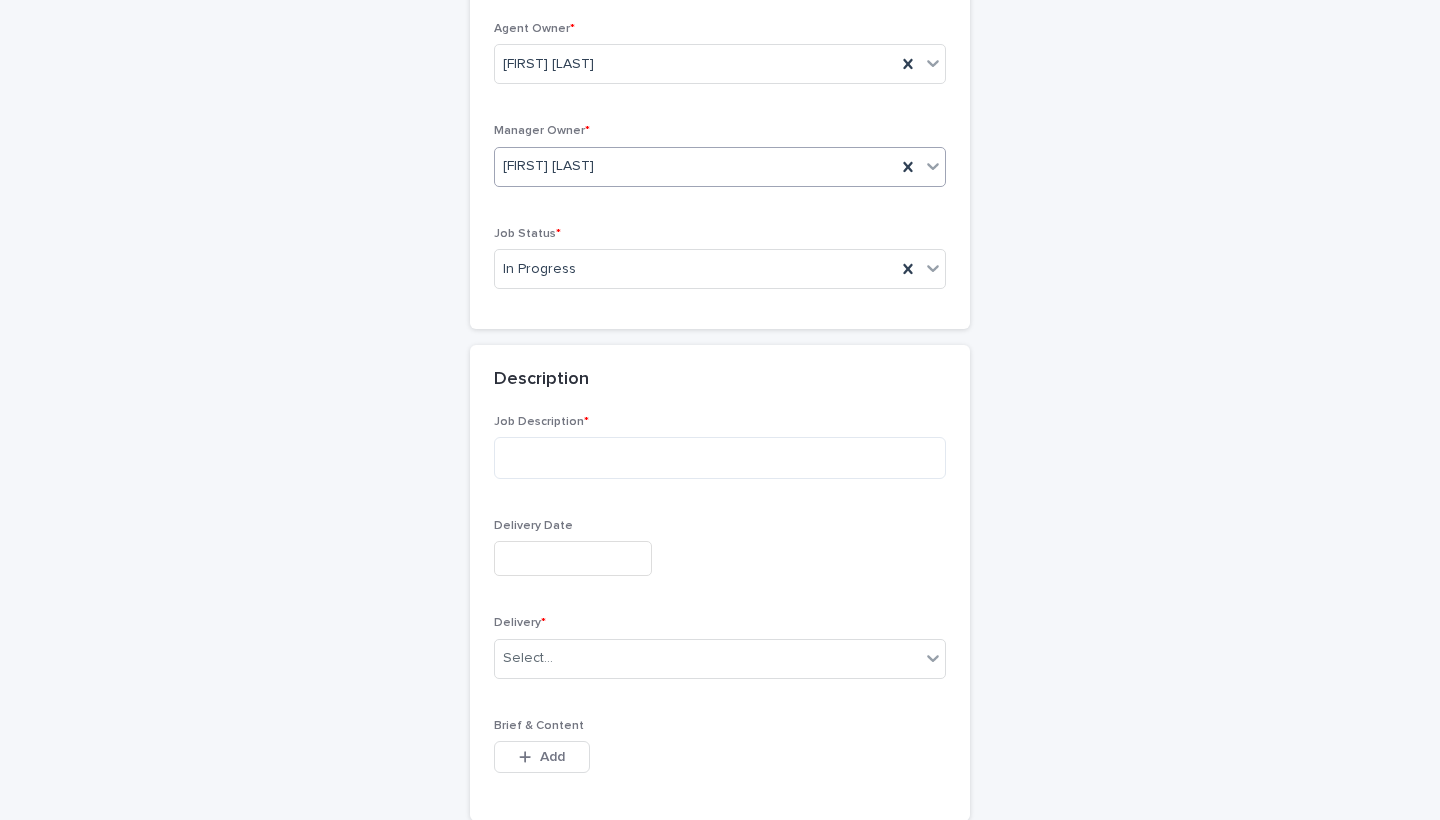 click on "Job Description *" at bounding box center (720, 455) 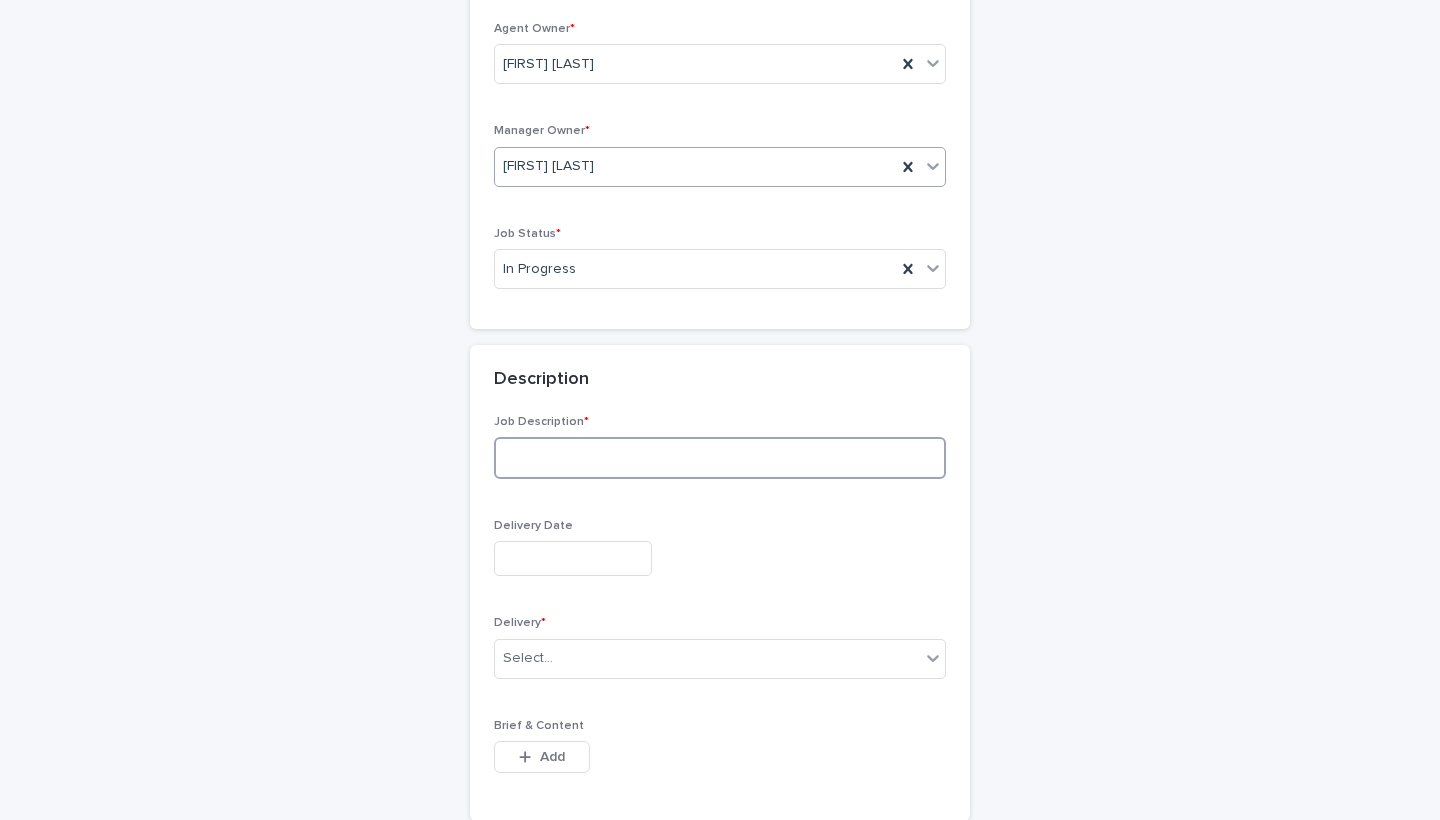 click at bounding box center (720, 458) 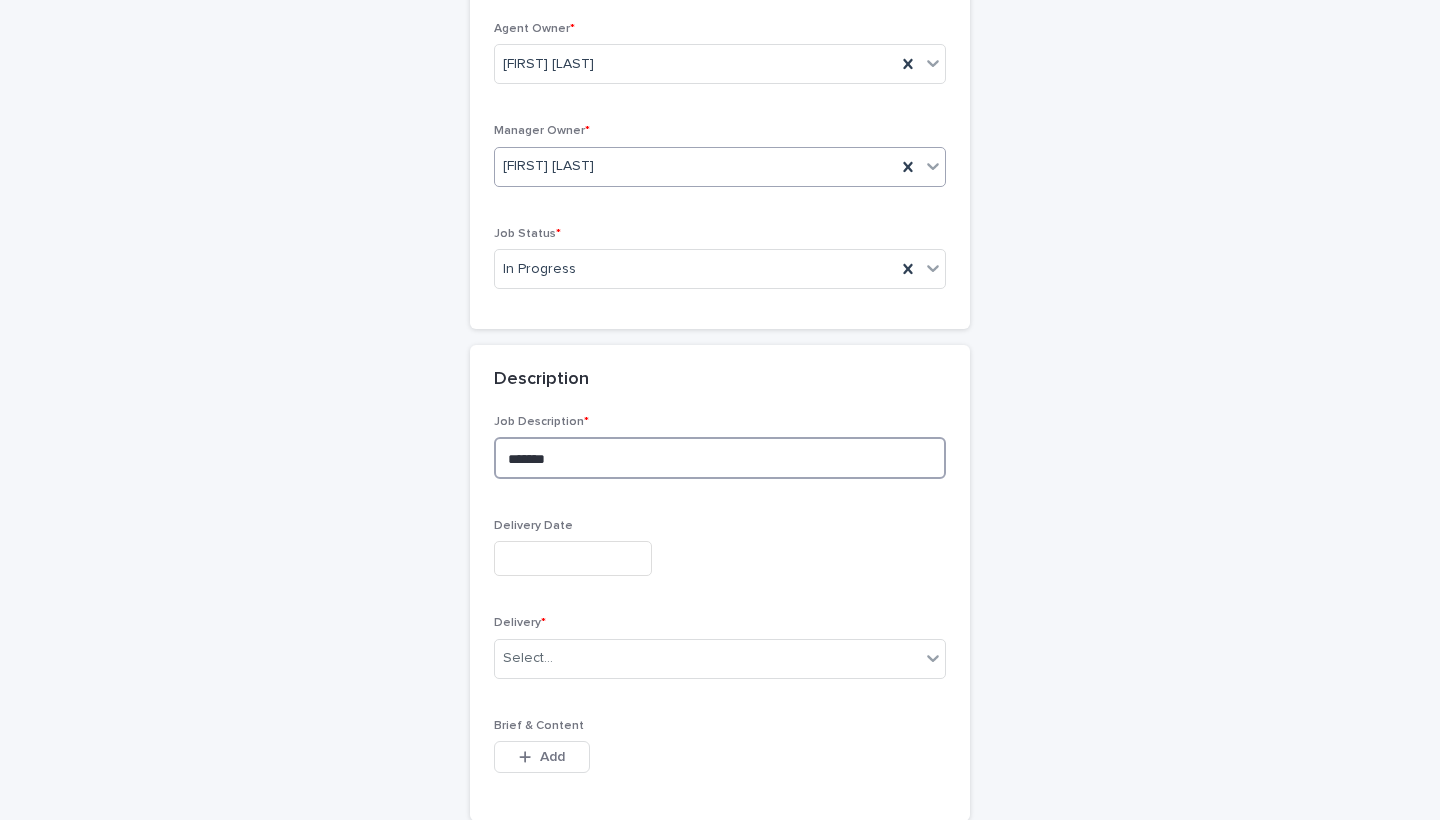 type on "*******" 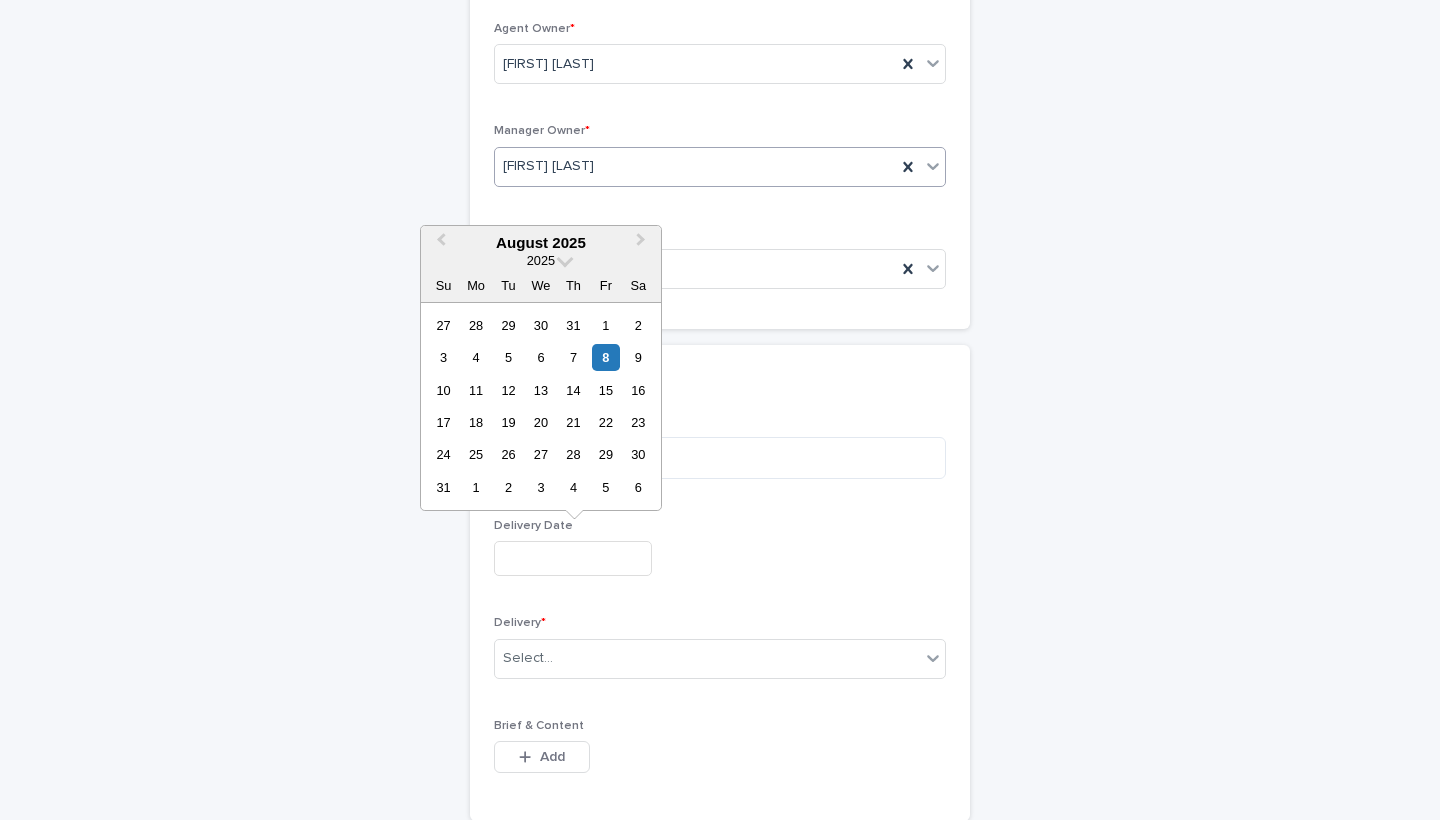 click at bounding box center (573, 558) 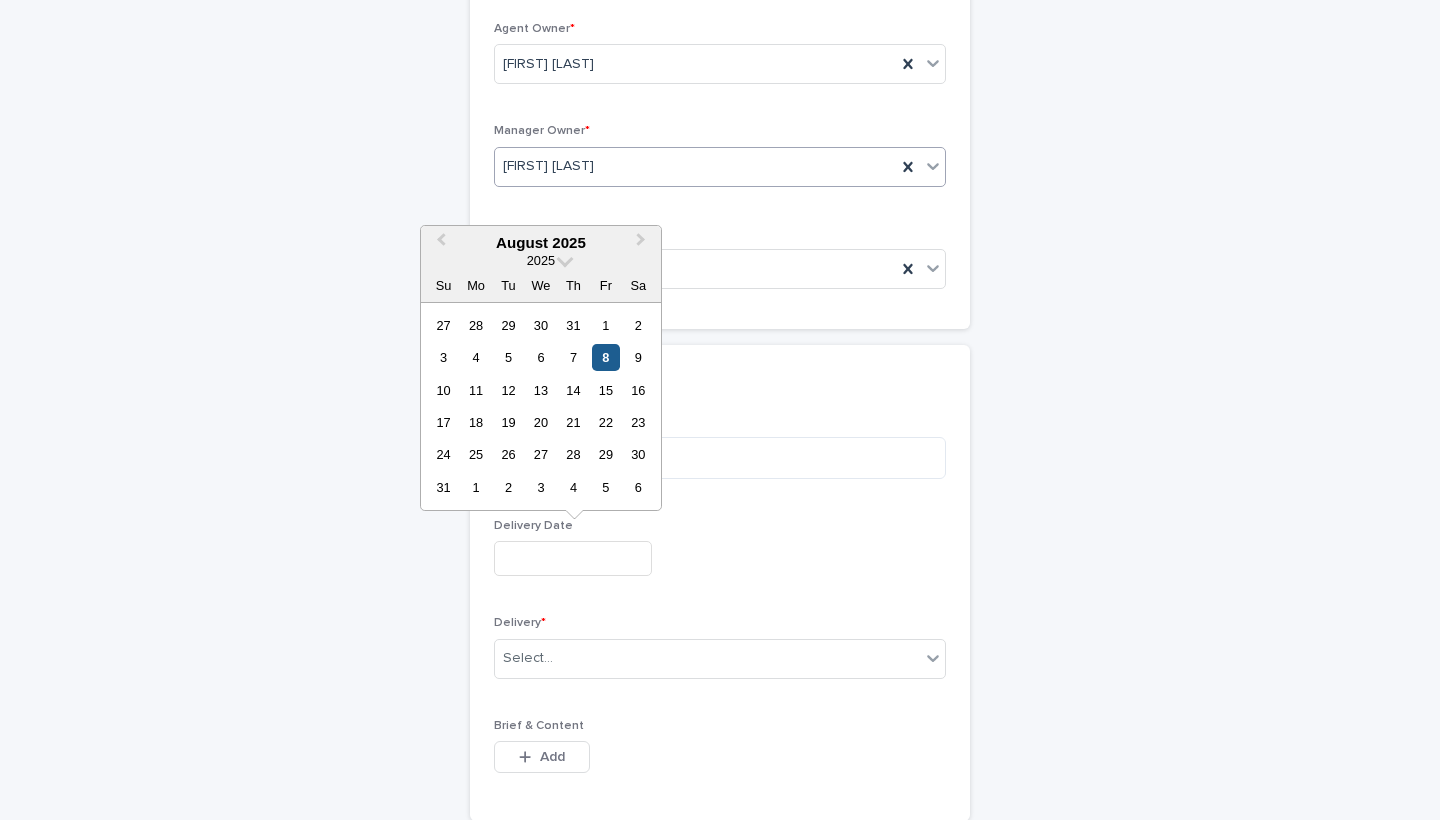 click on "8" at bounding box center [605, 357] 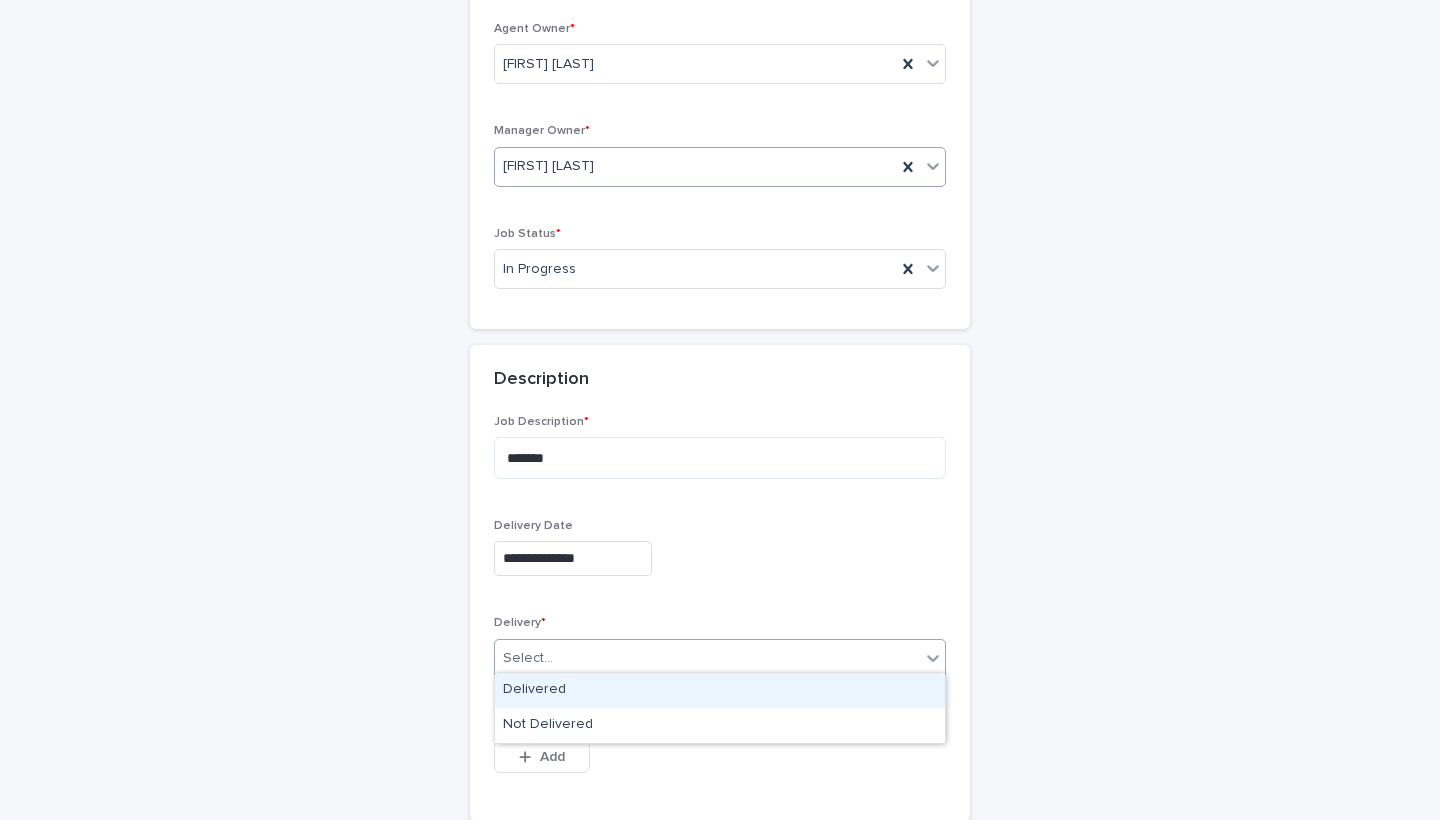 click on "Select..." at bounding box center [707, 658] 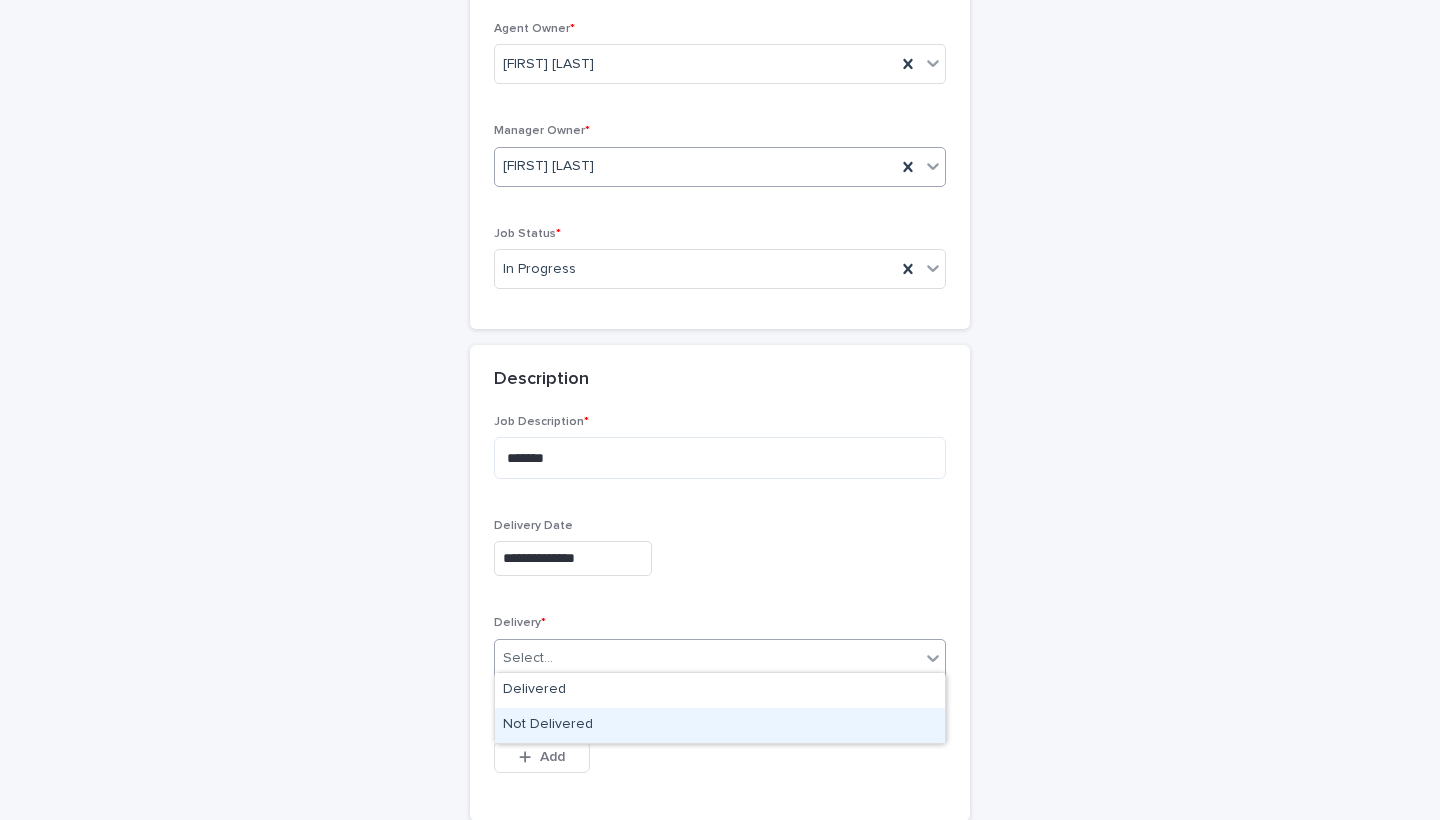 click on "Not Delivered" at bounding box center [720, 725] 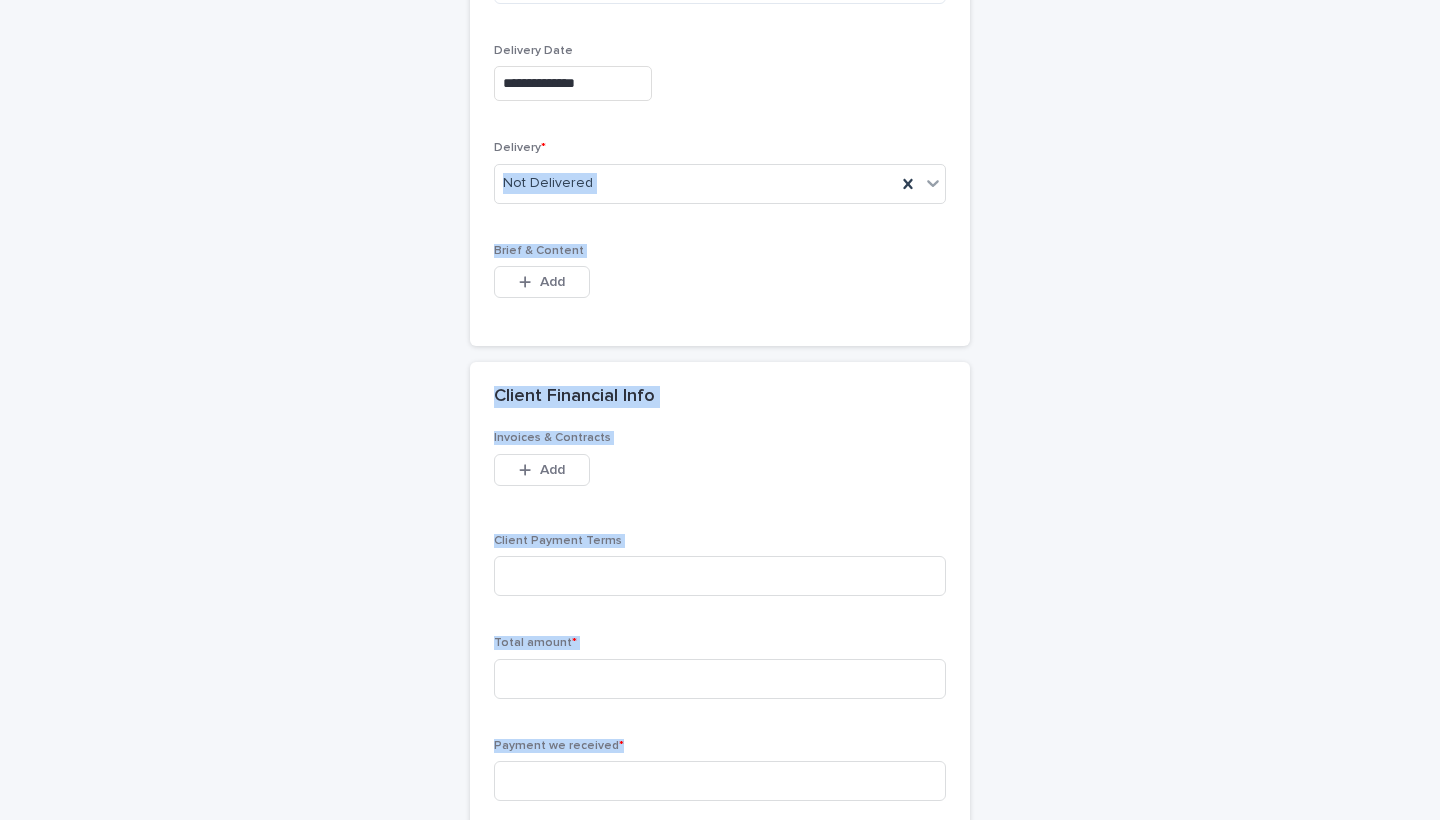drag, startPoint x: 1001, startPoint y: 612, endPoint x: 1015, endPoint y: 819, distance: 207.47289 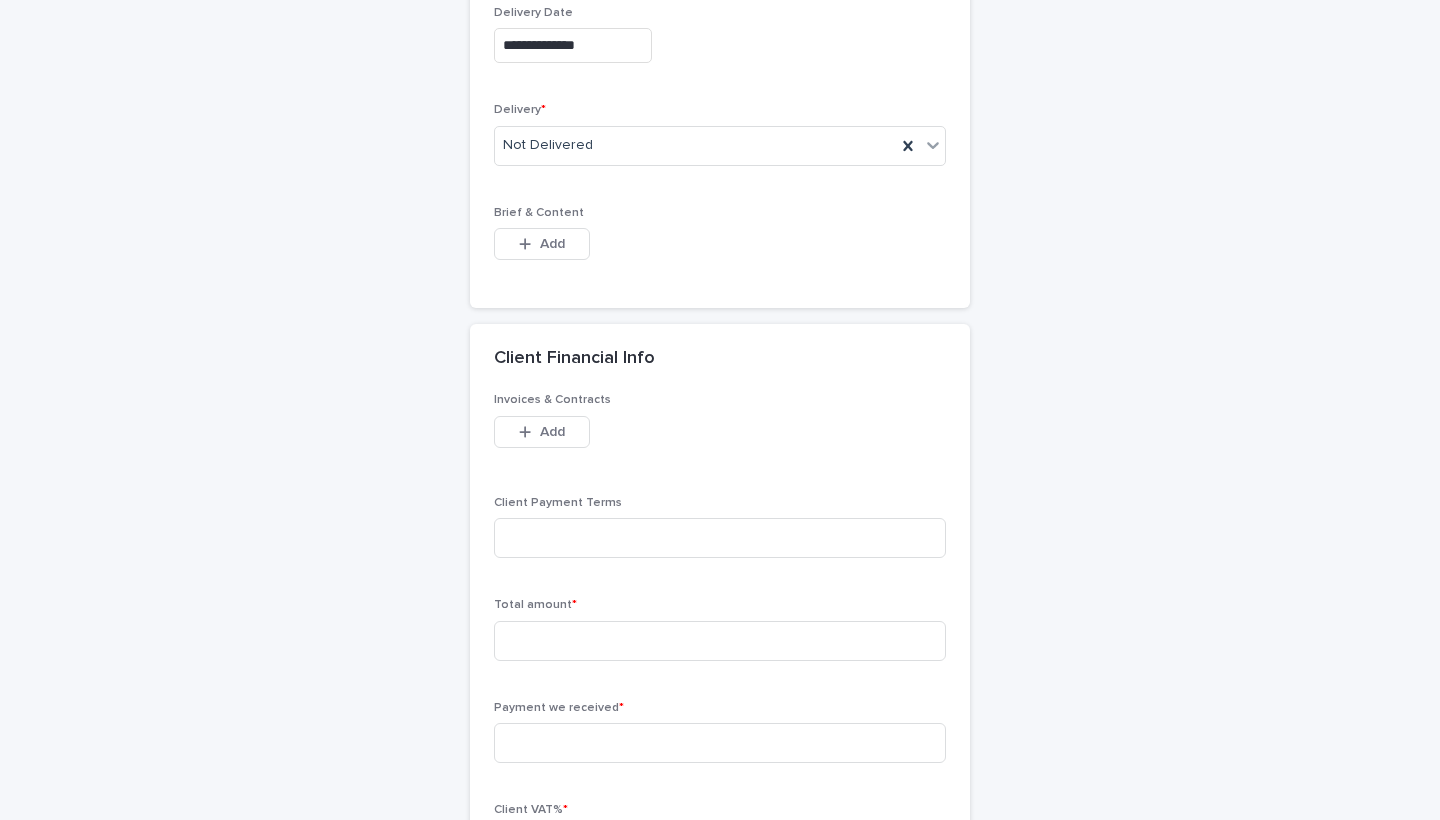click on "**********" at bounding box center (720, 476) 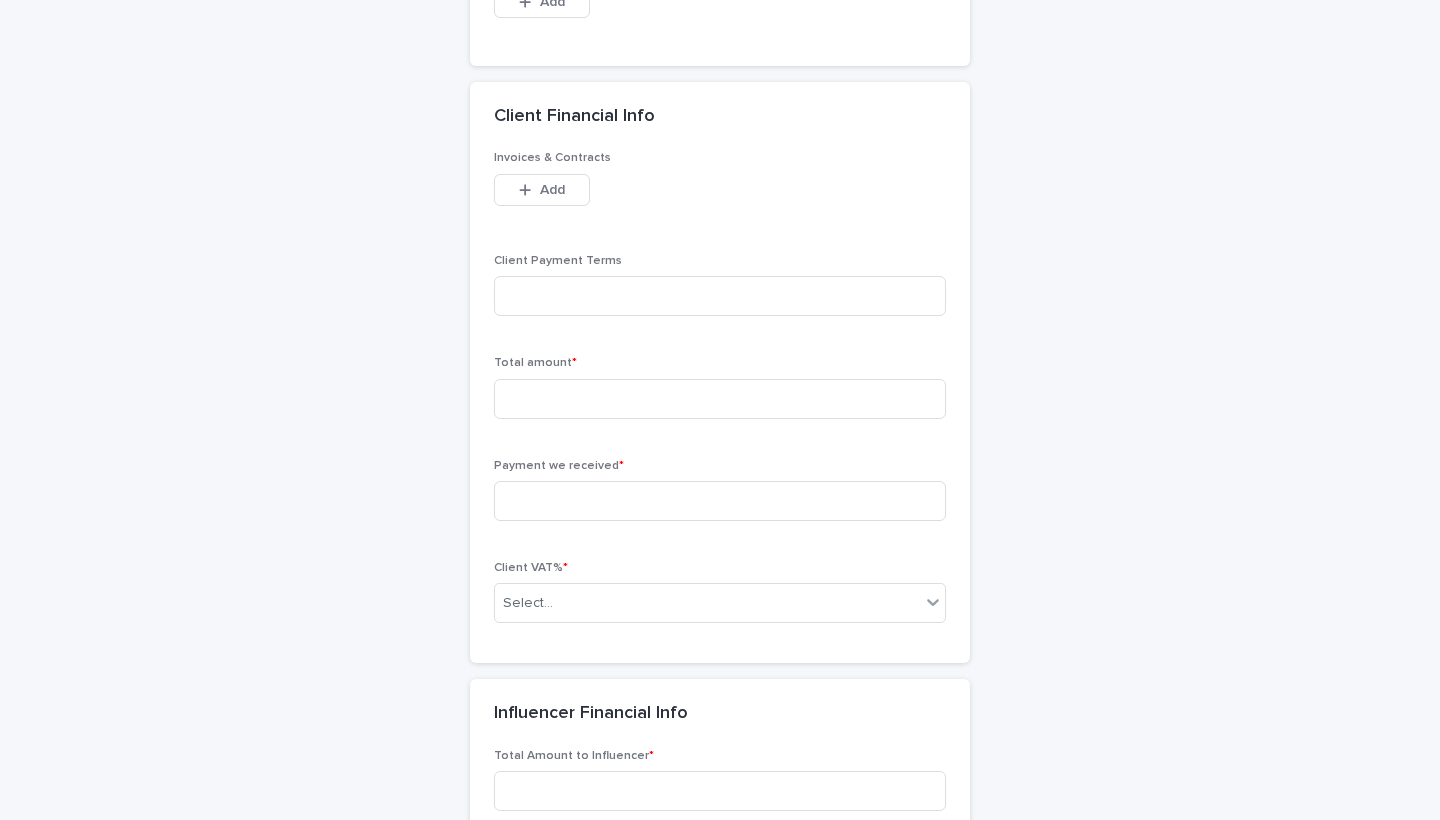 scroll, scrollTop: 1316, scrollLeft: 0, axis: vertical 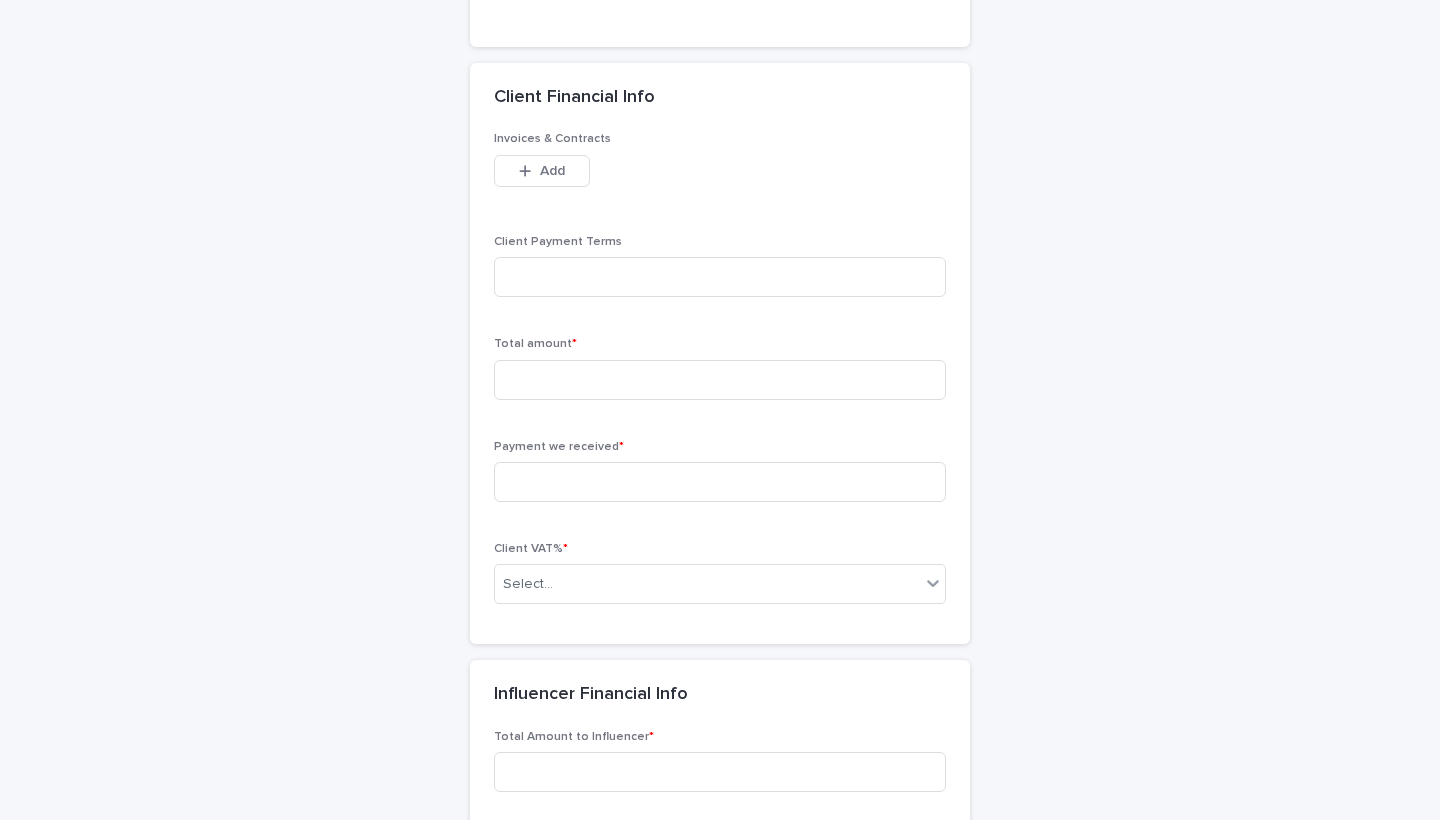 click on "Total amount *" at bounding box center [720, 376] 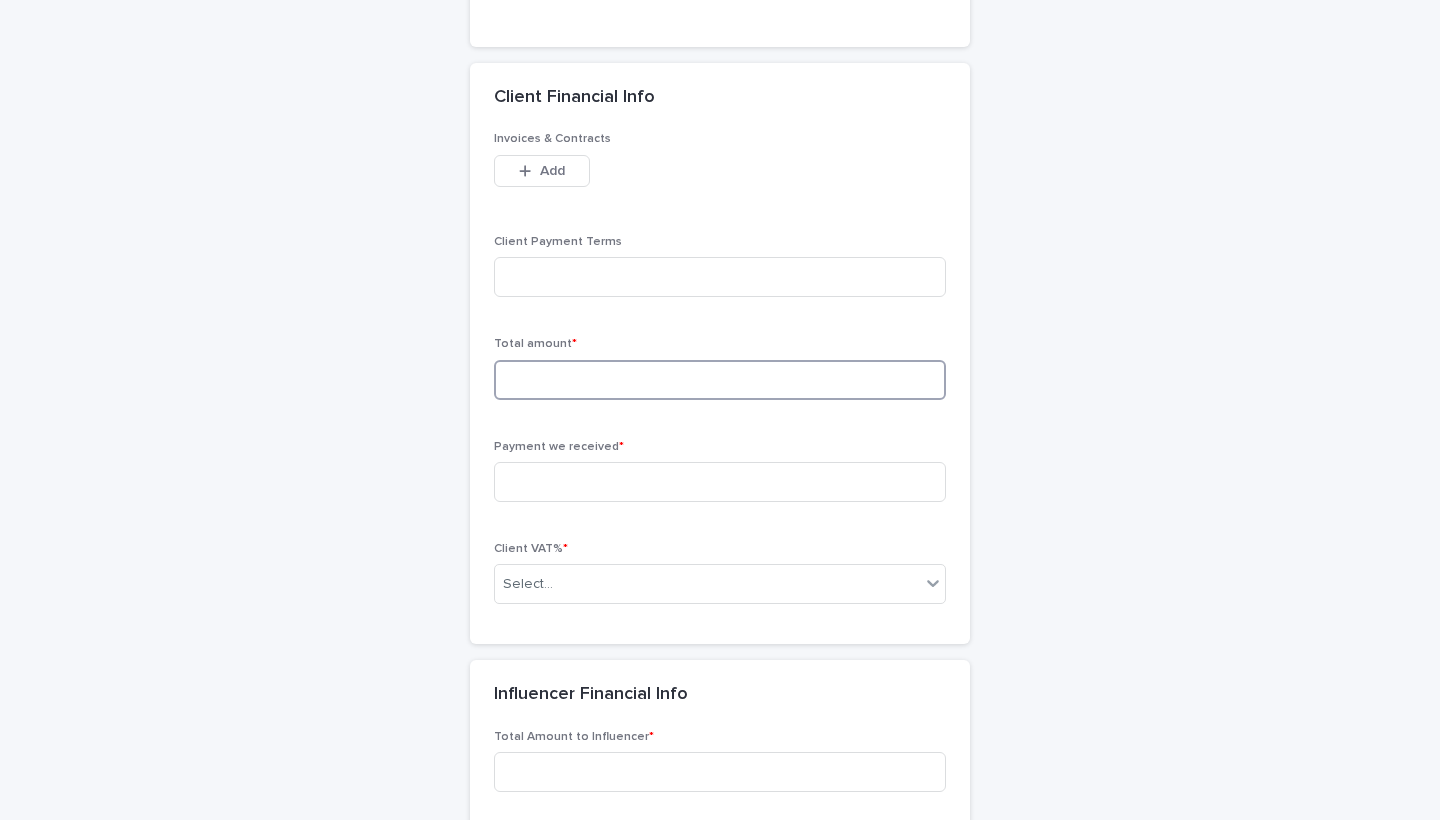 click at bounding box center (720, 380) 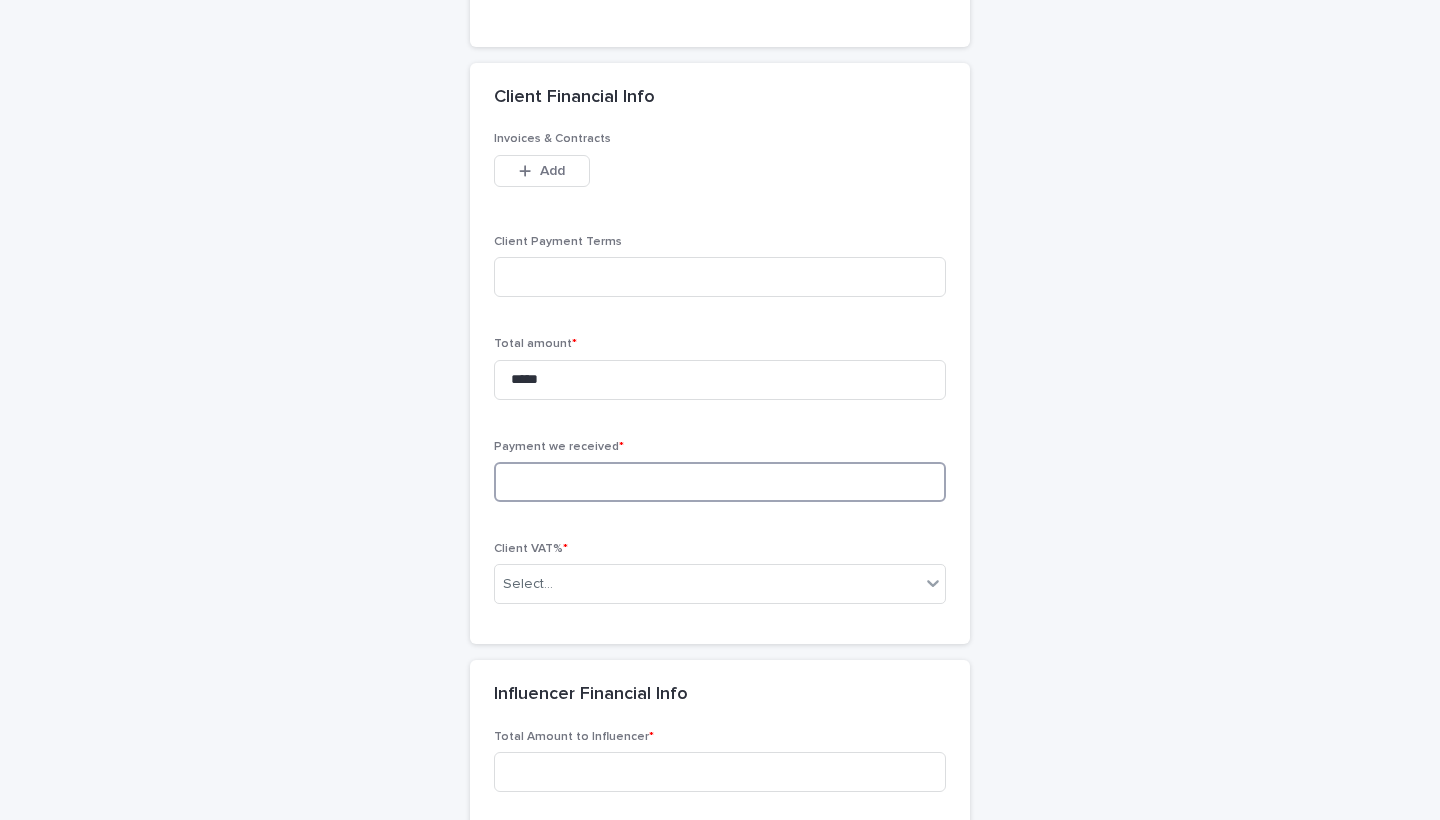 click at bounding box center [720, 482] 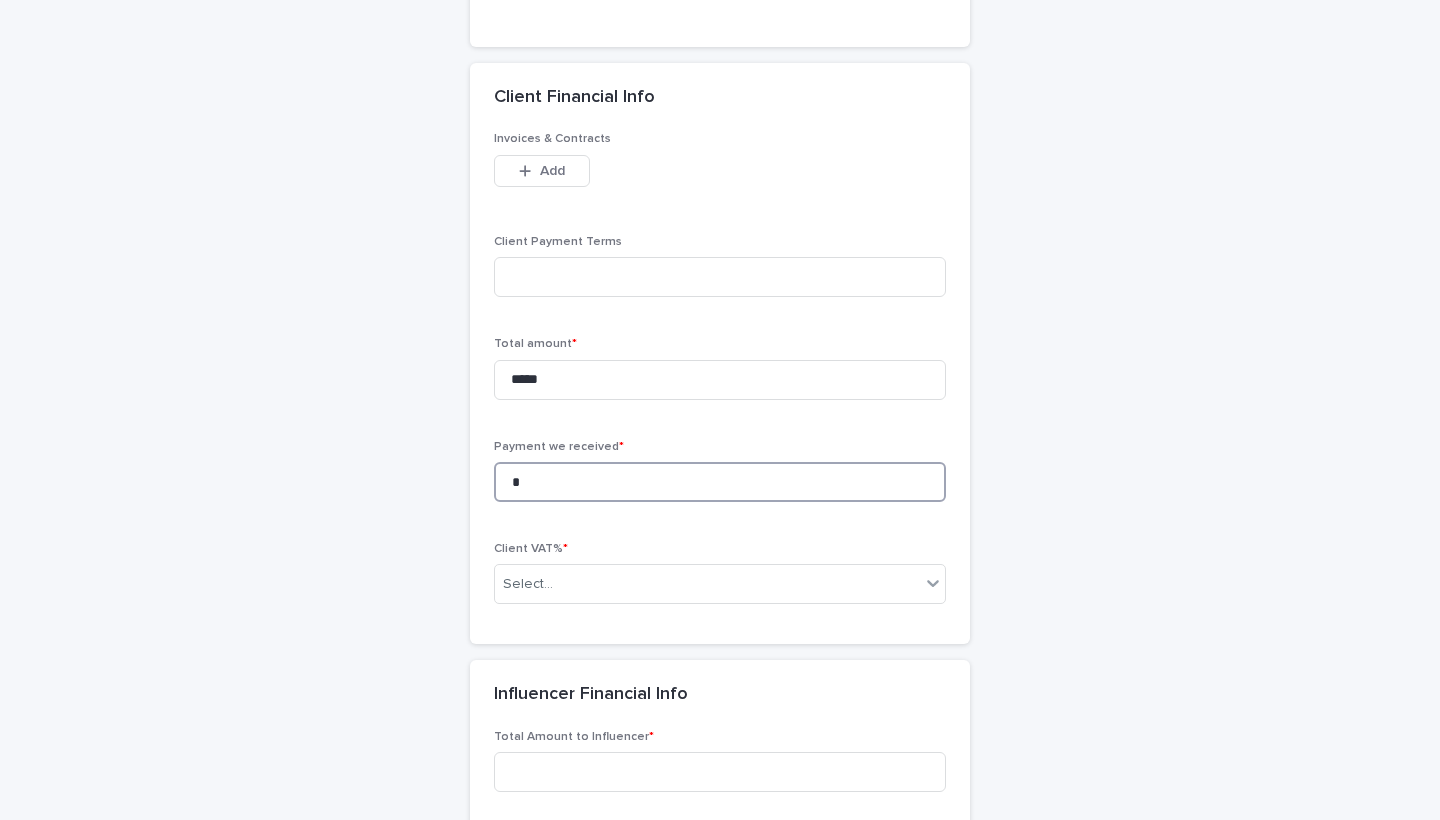 click on "*" at bounding box center (720, 482) 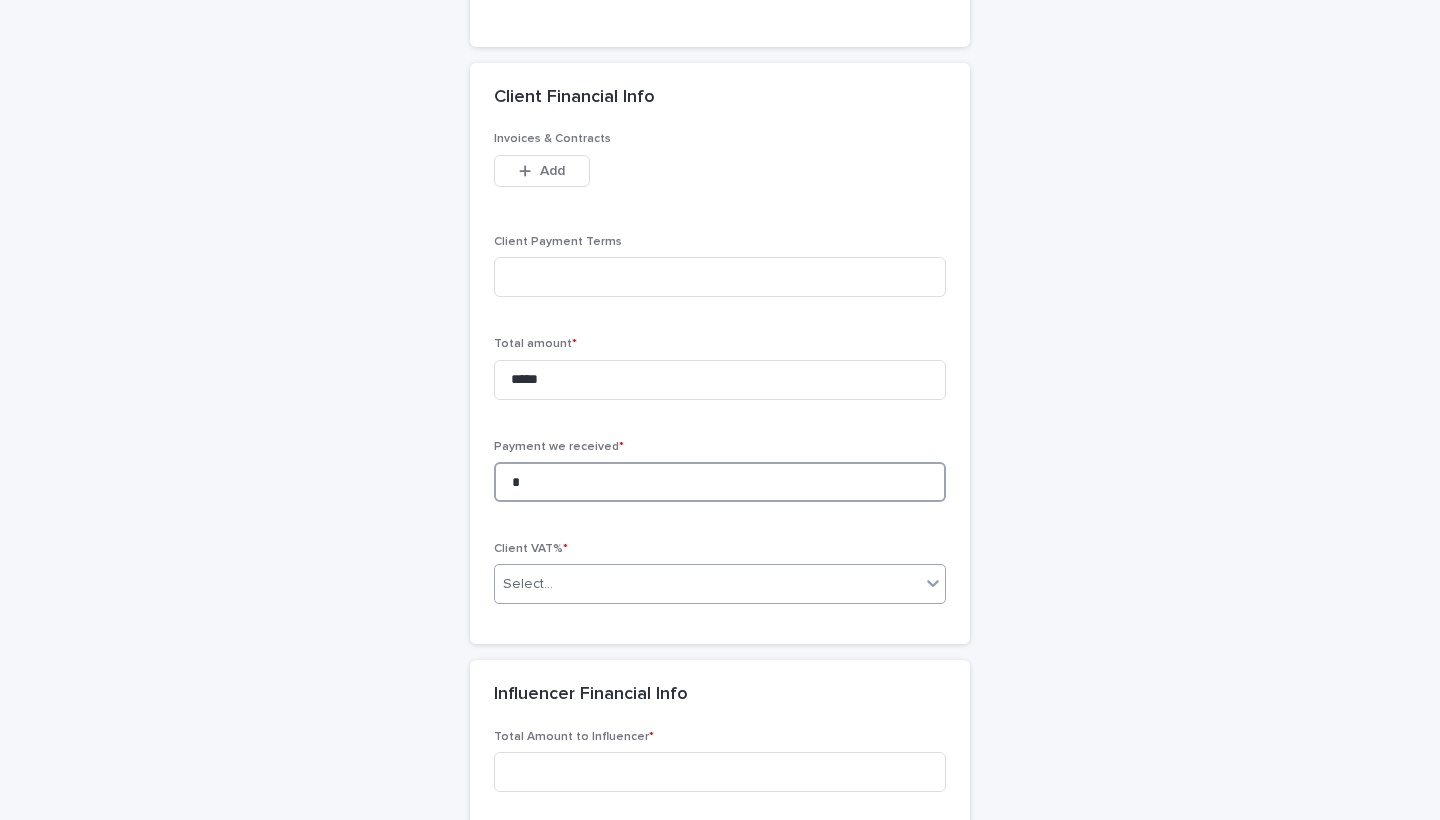 type on "*" 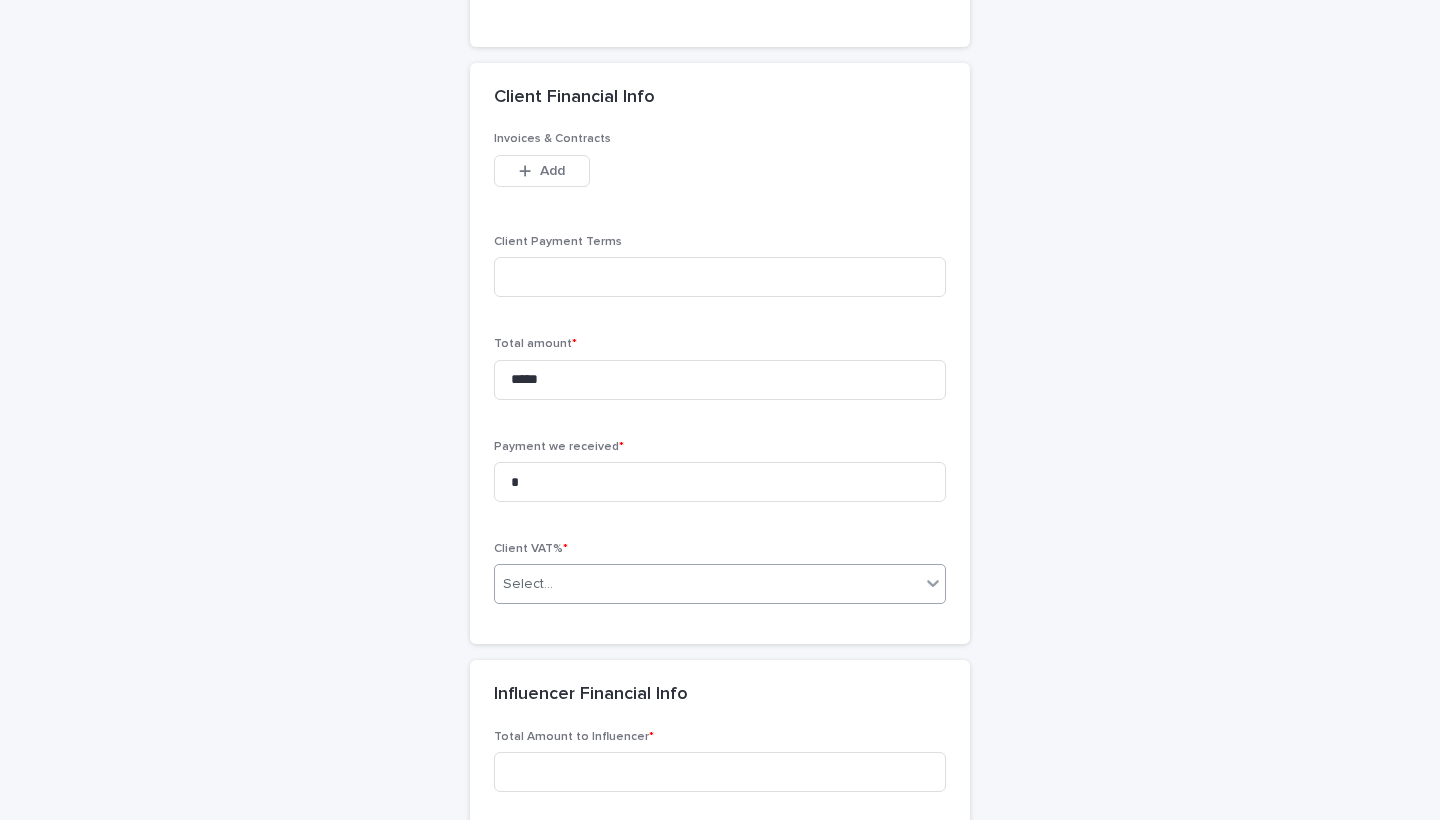 click on "Select..." at bounding box center [707, 584] 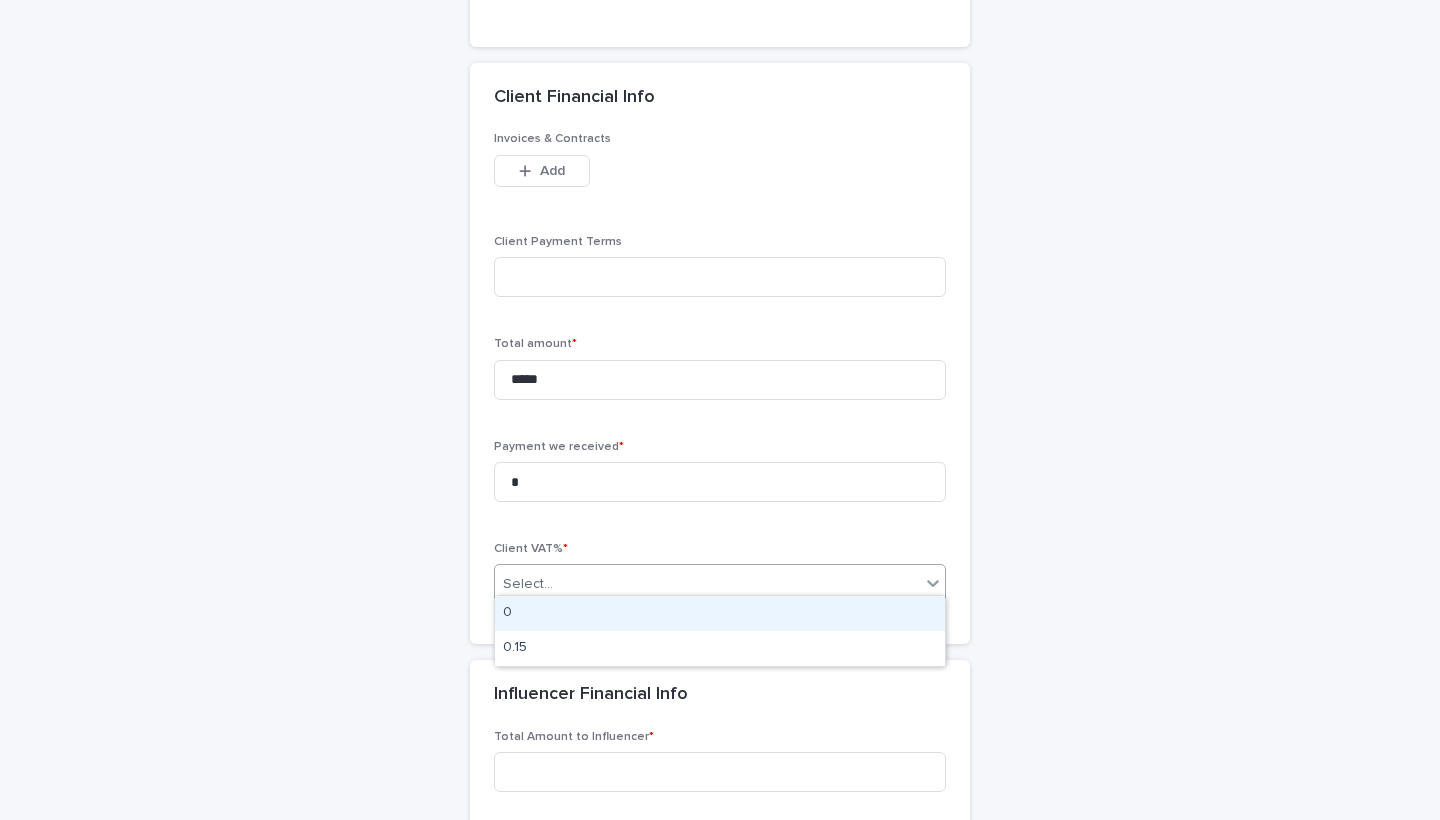 click on "0" at bounding box center [720, 613] 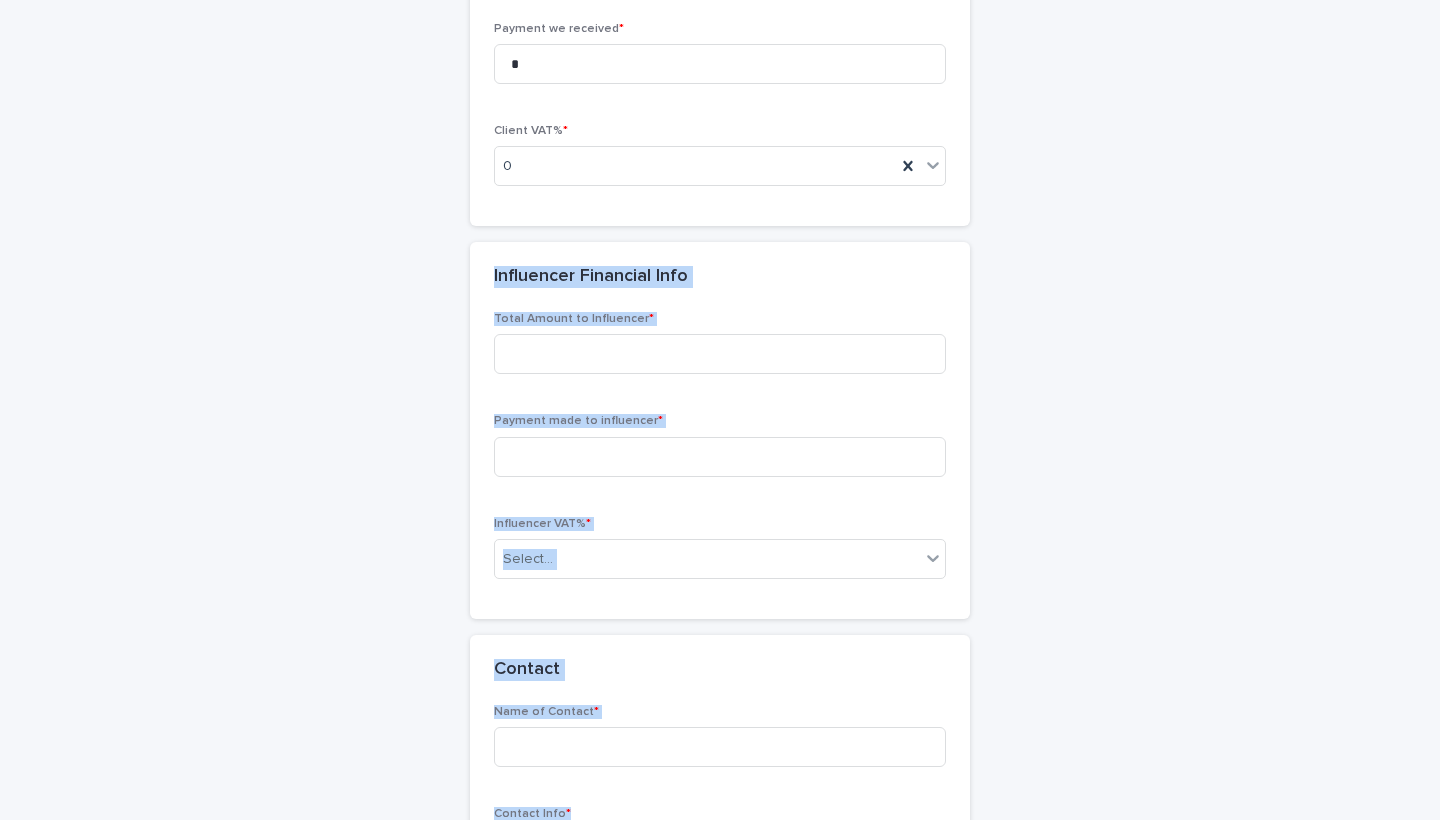 drag, startPoint x: 1124, startPoint y: 625, endPoint x: 1119, endPoint y: 819, distance: 194.06442 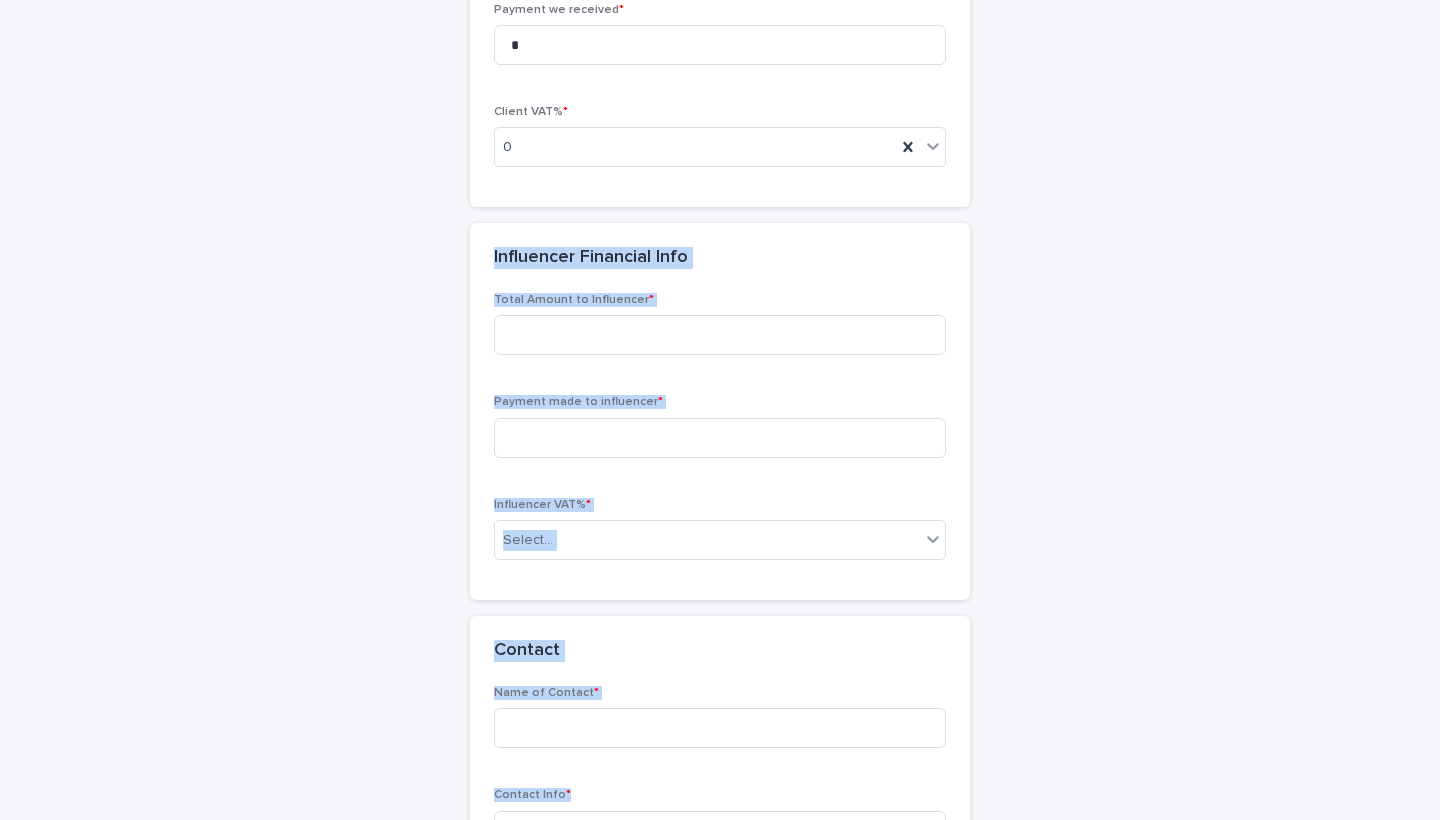 click on "**********" at bounding box center [720, -222] 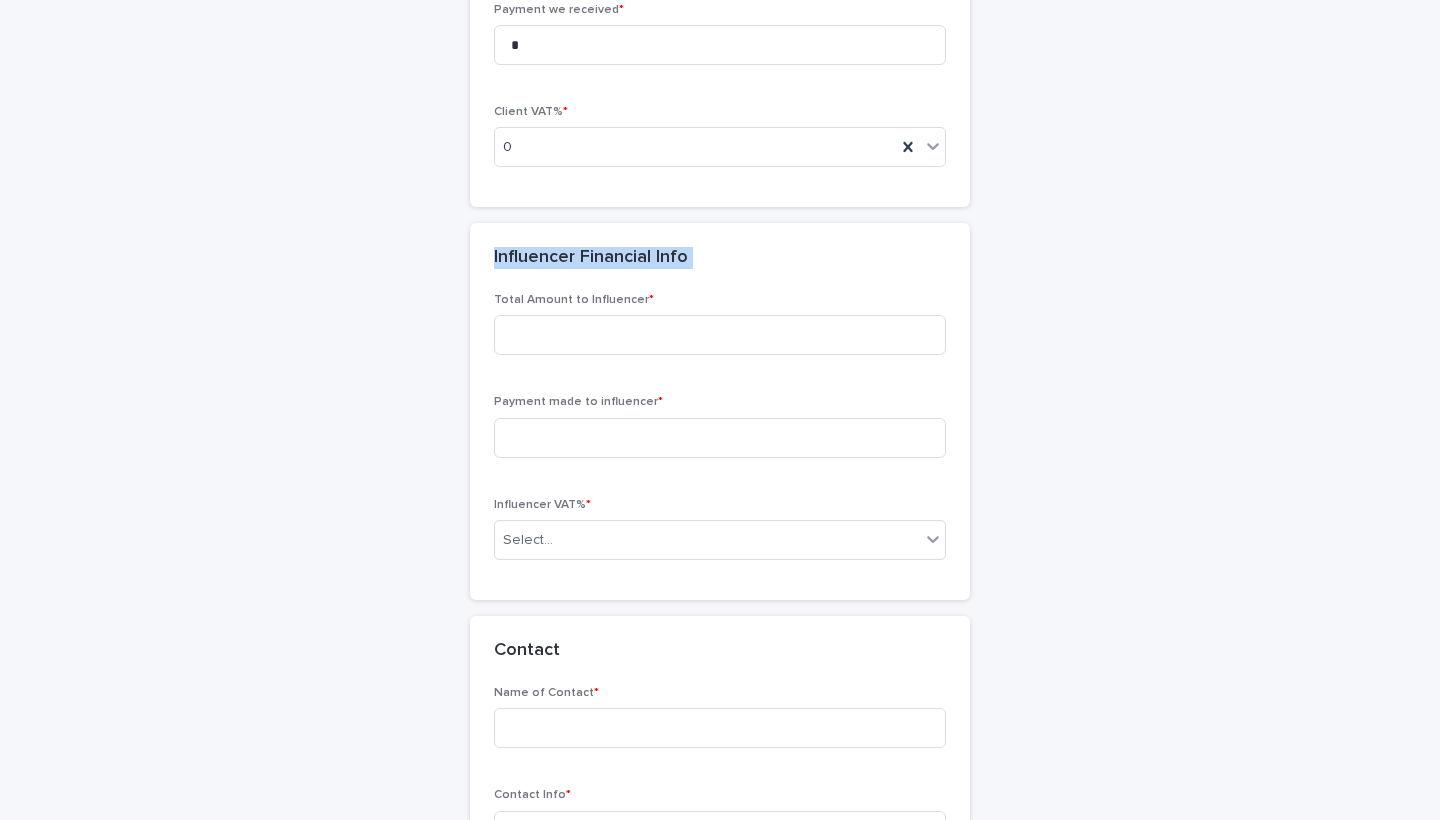 drag, startPoint x: 493, startPoint y: 243, endPoint x: 783, endPoint y: 233, distance: 290.17236 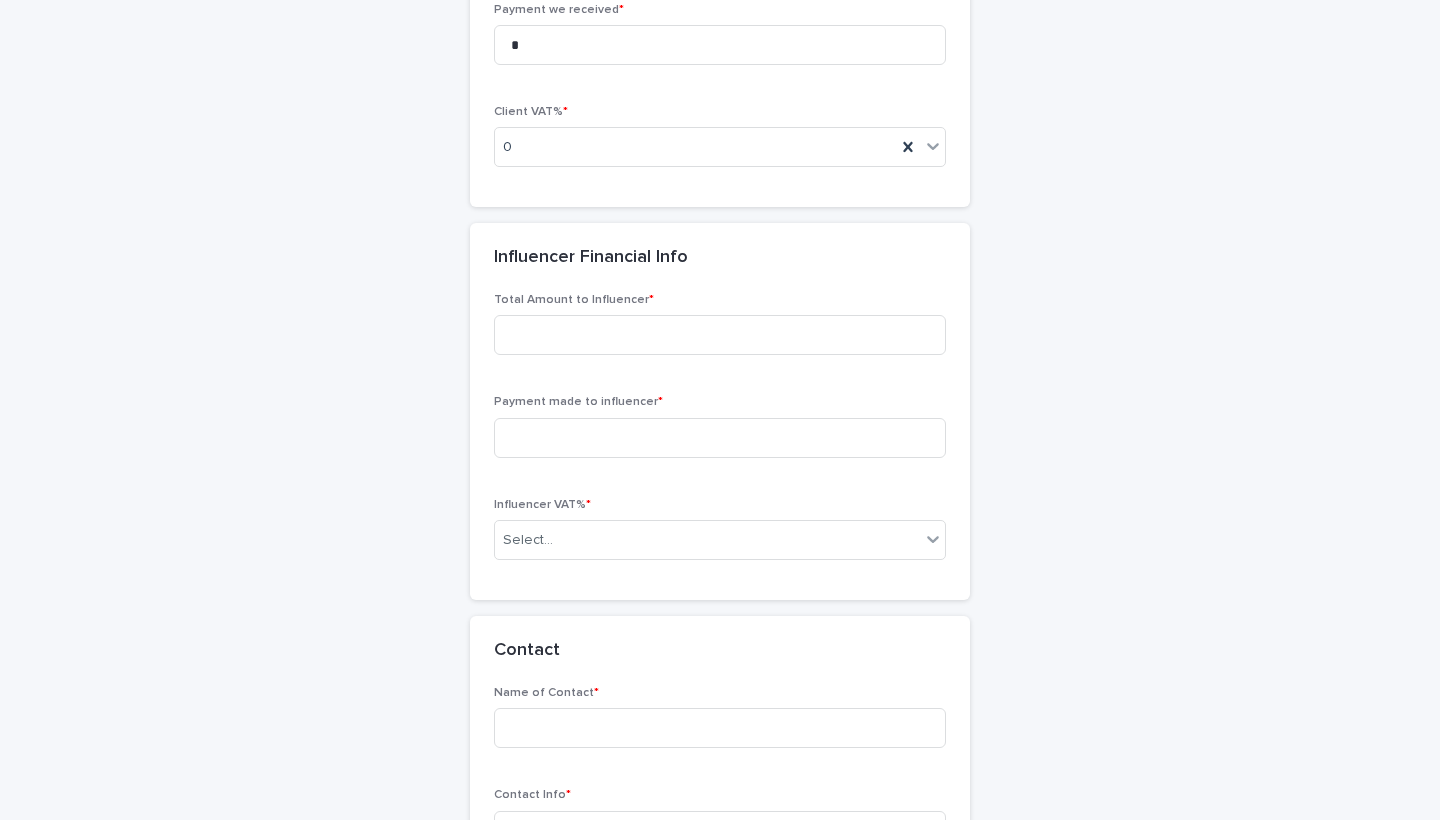 click on "Total Amount to Influencer *" at bounding box center (720, 332) 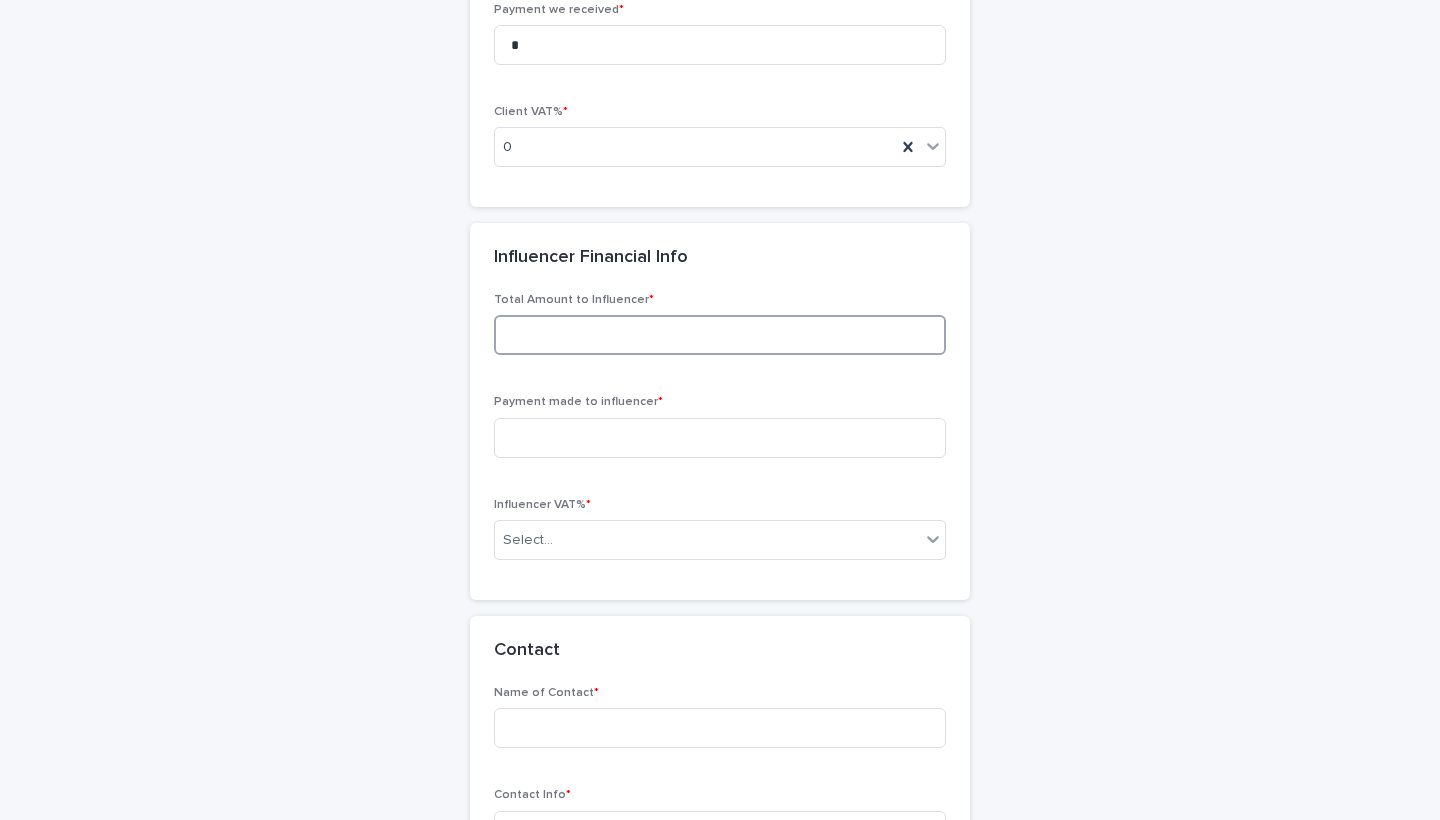 click at bounding box center [720, 335] 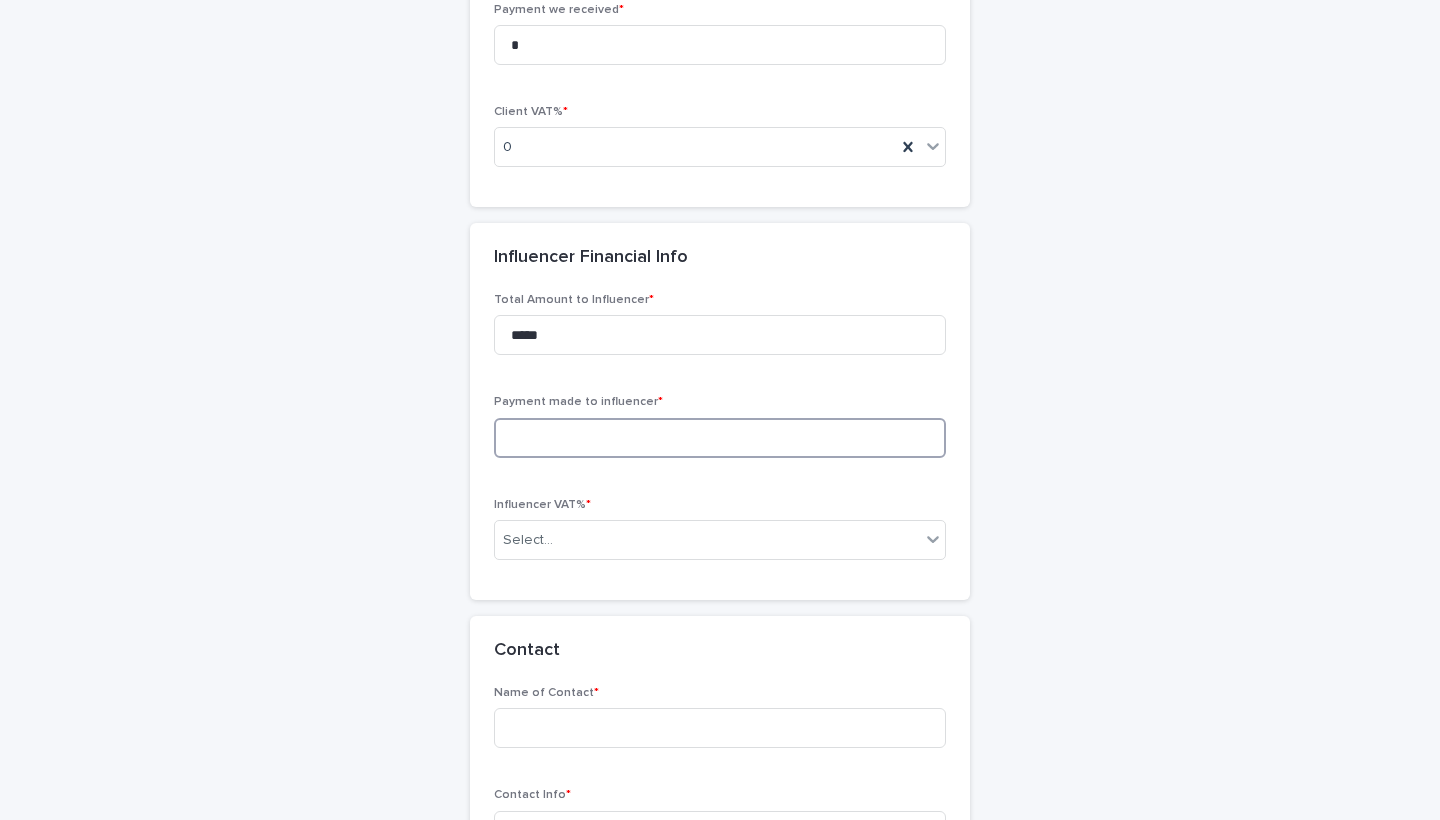 click at bounding box center [720, 438] 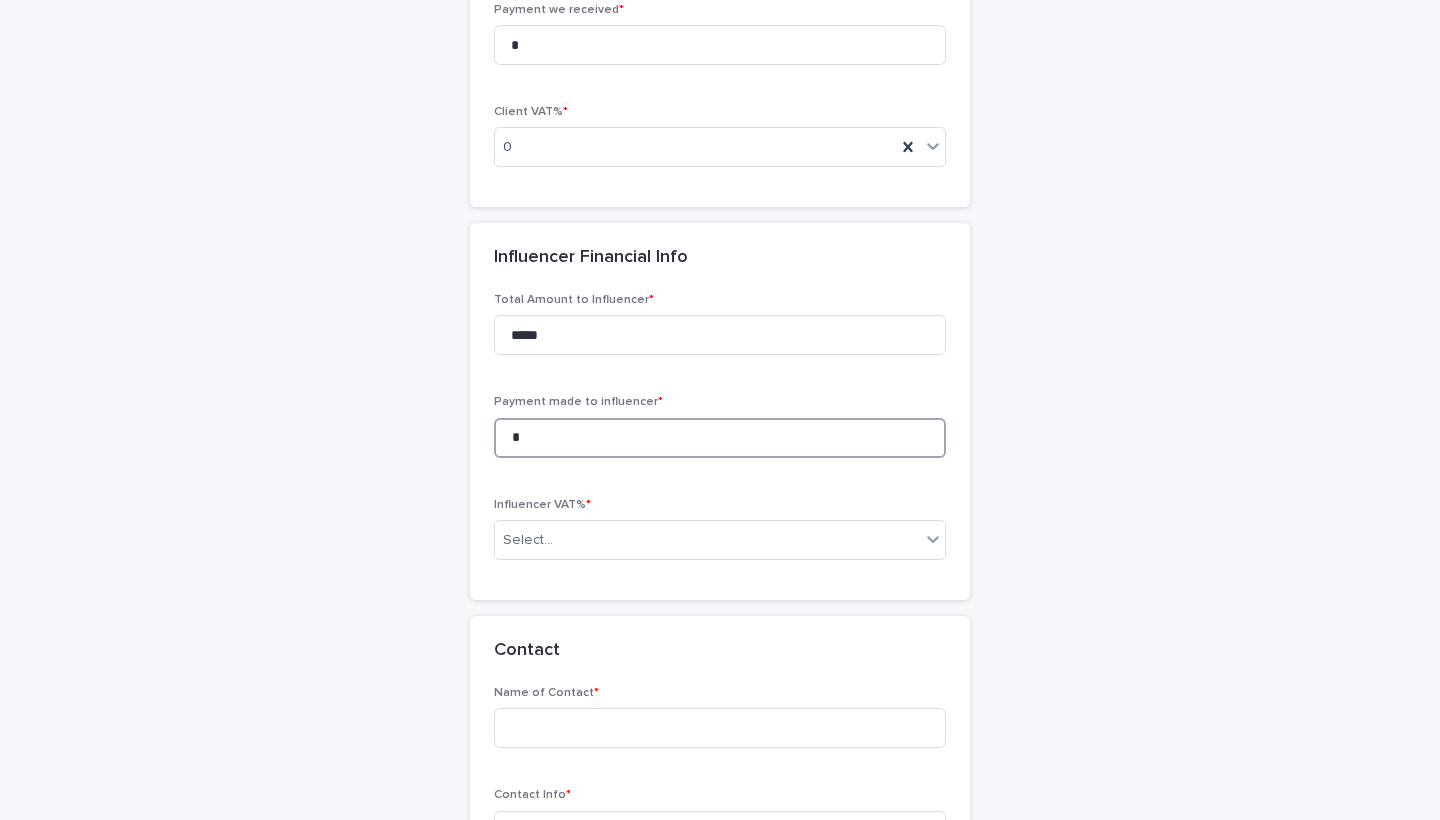 type on "*" 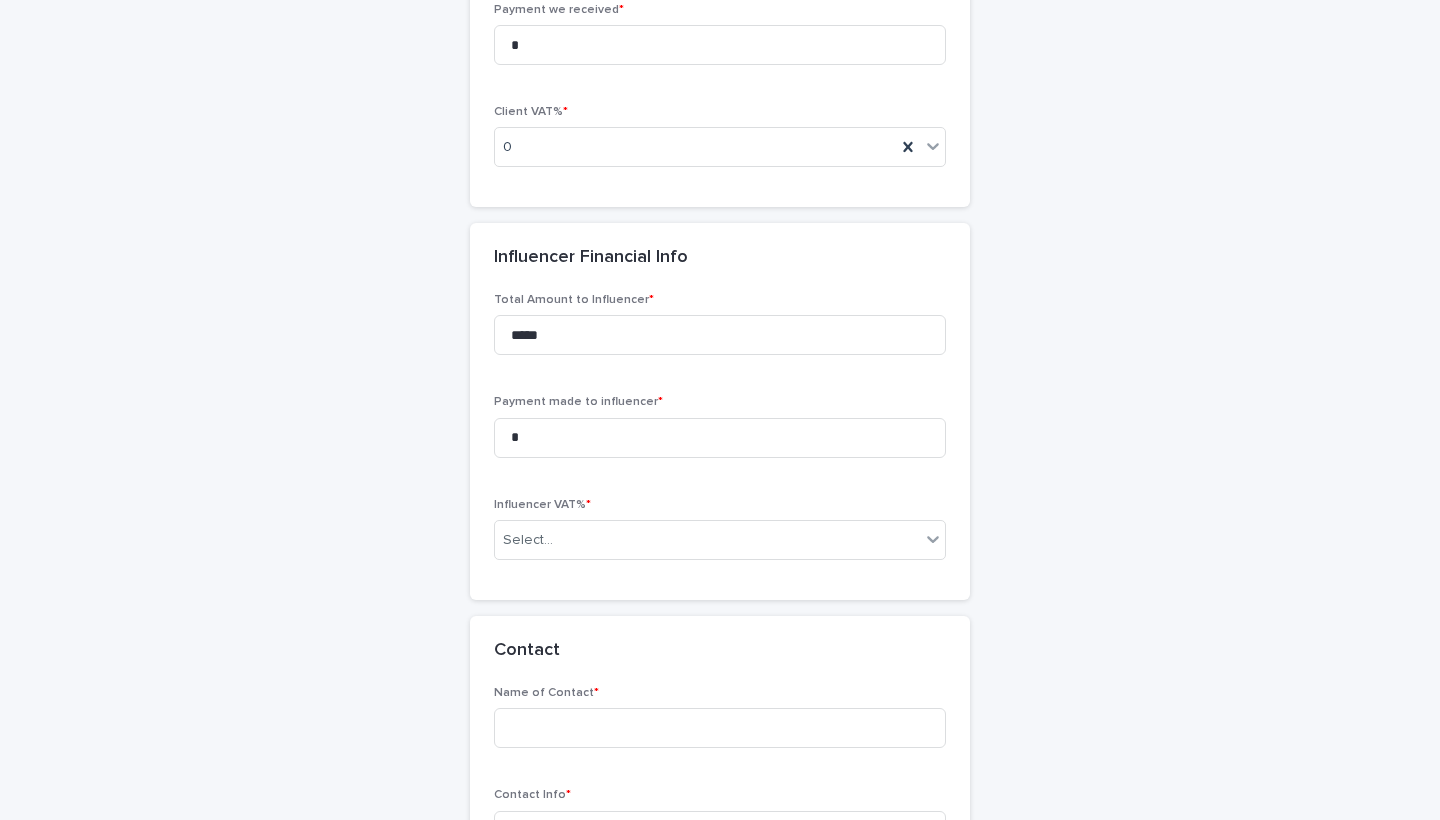 click on "Total Amount to Influencer * ***** Payment made to influencer * * Influencer VAT% * Select..." at bounding box center [720, 434] 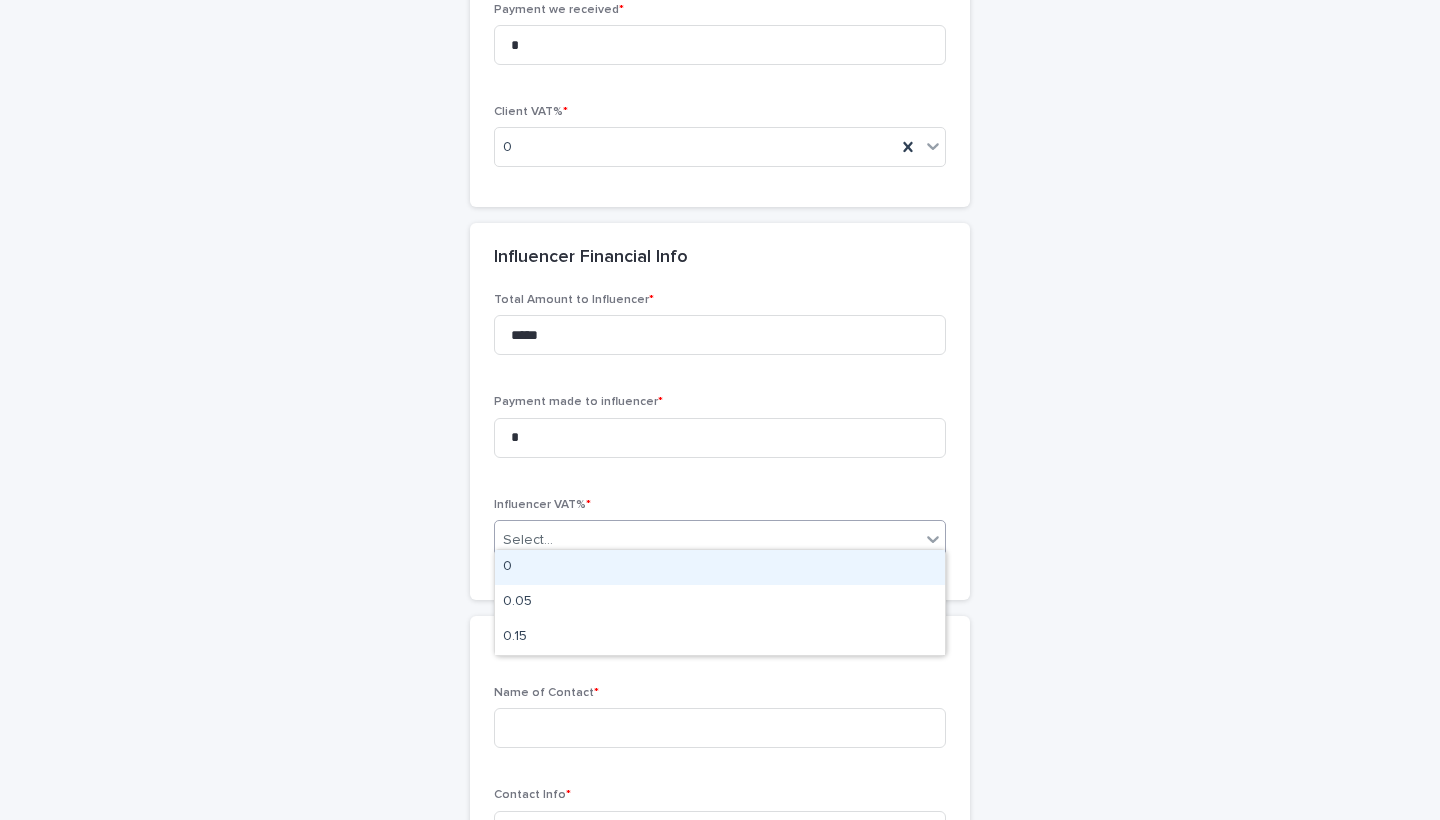 click at bounding box center [556, 540] 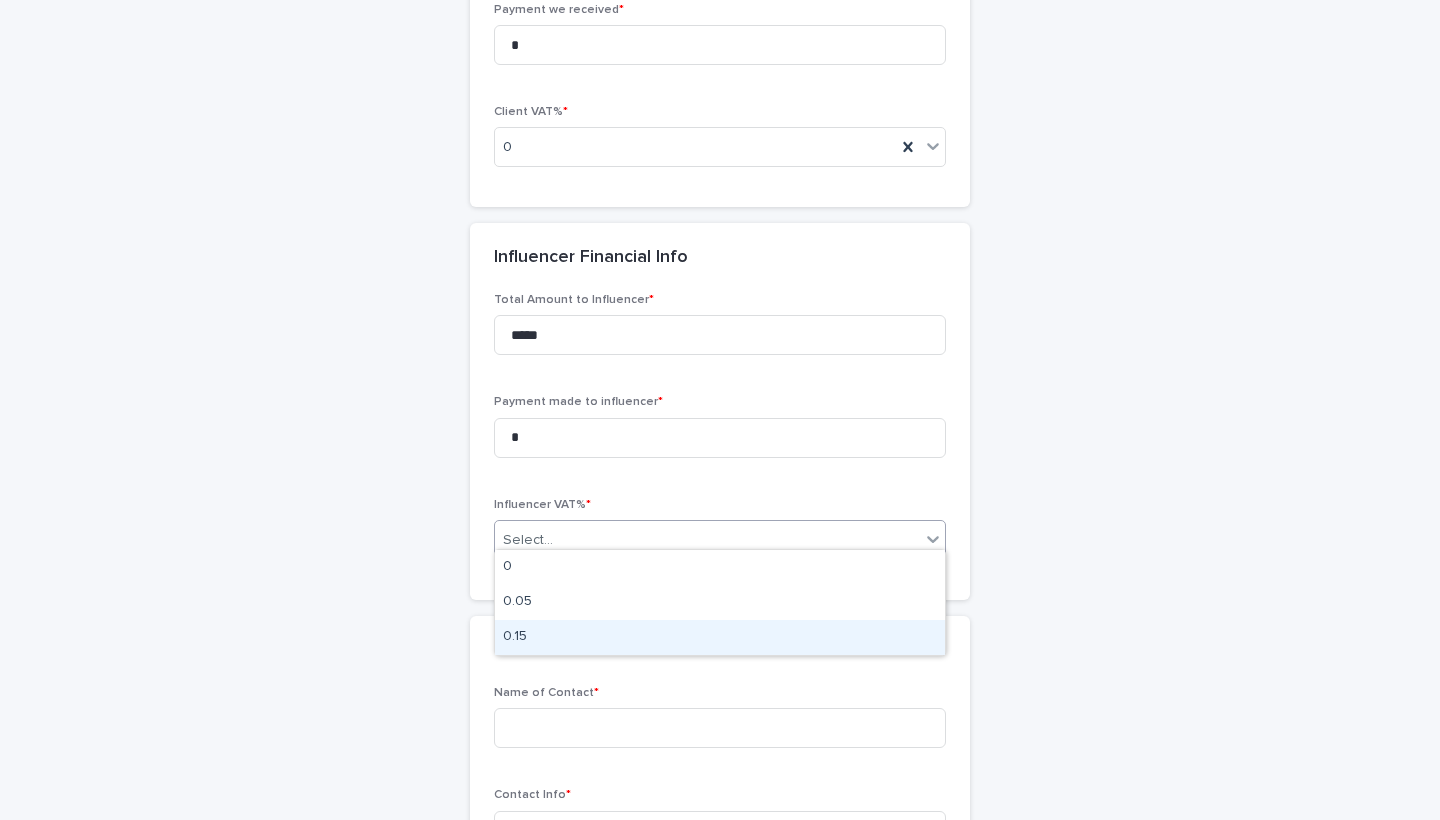 click on "0.15" at bounding box center (720, 637) 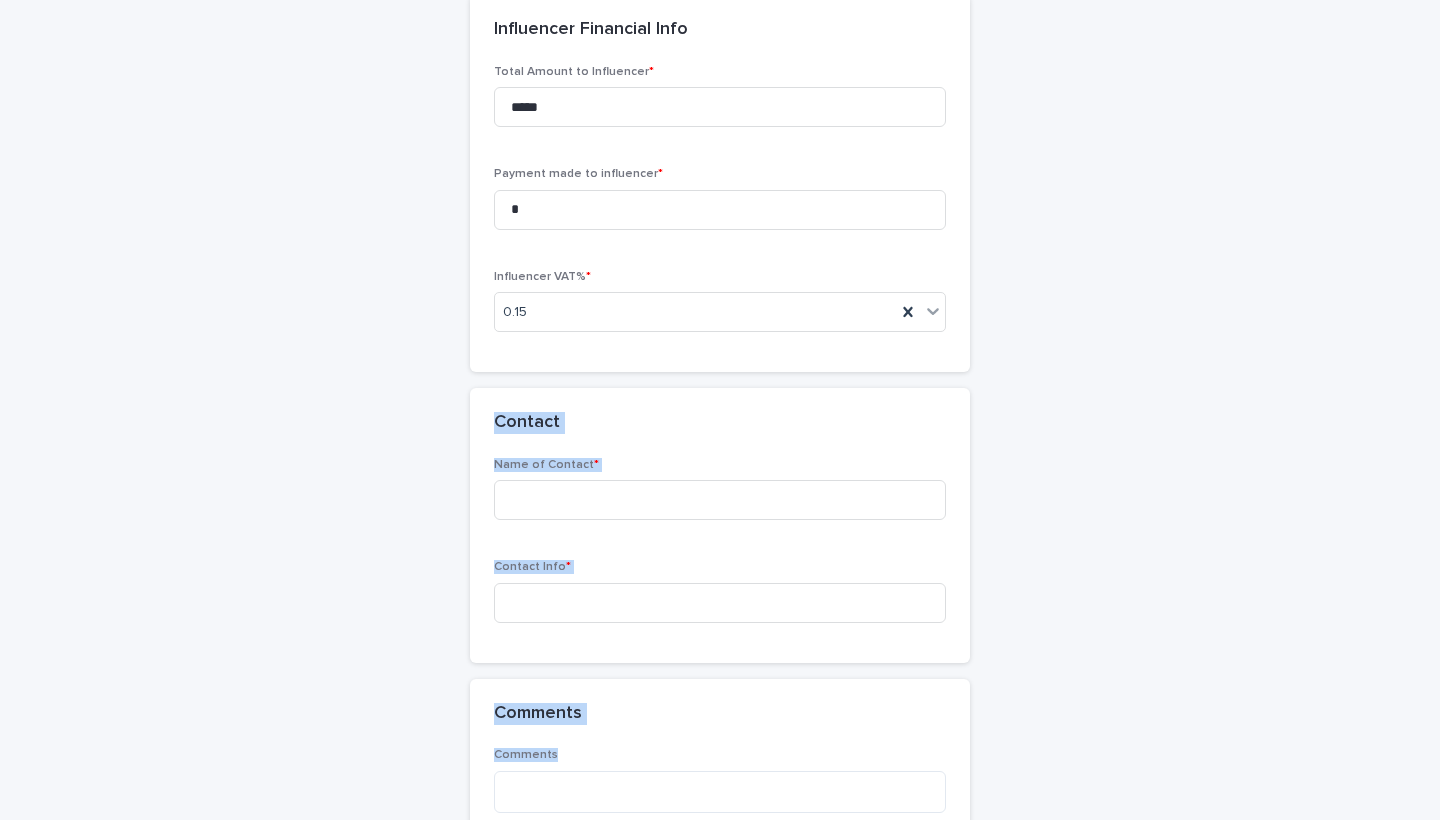 drag, startPoint x: 989, startPoint y: 598, endPoint x: 935, endPoint y: 789, distance: 198.48677 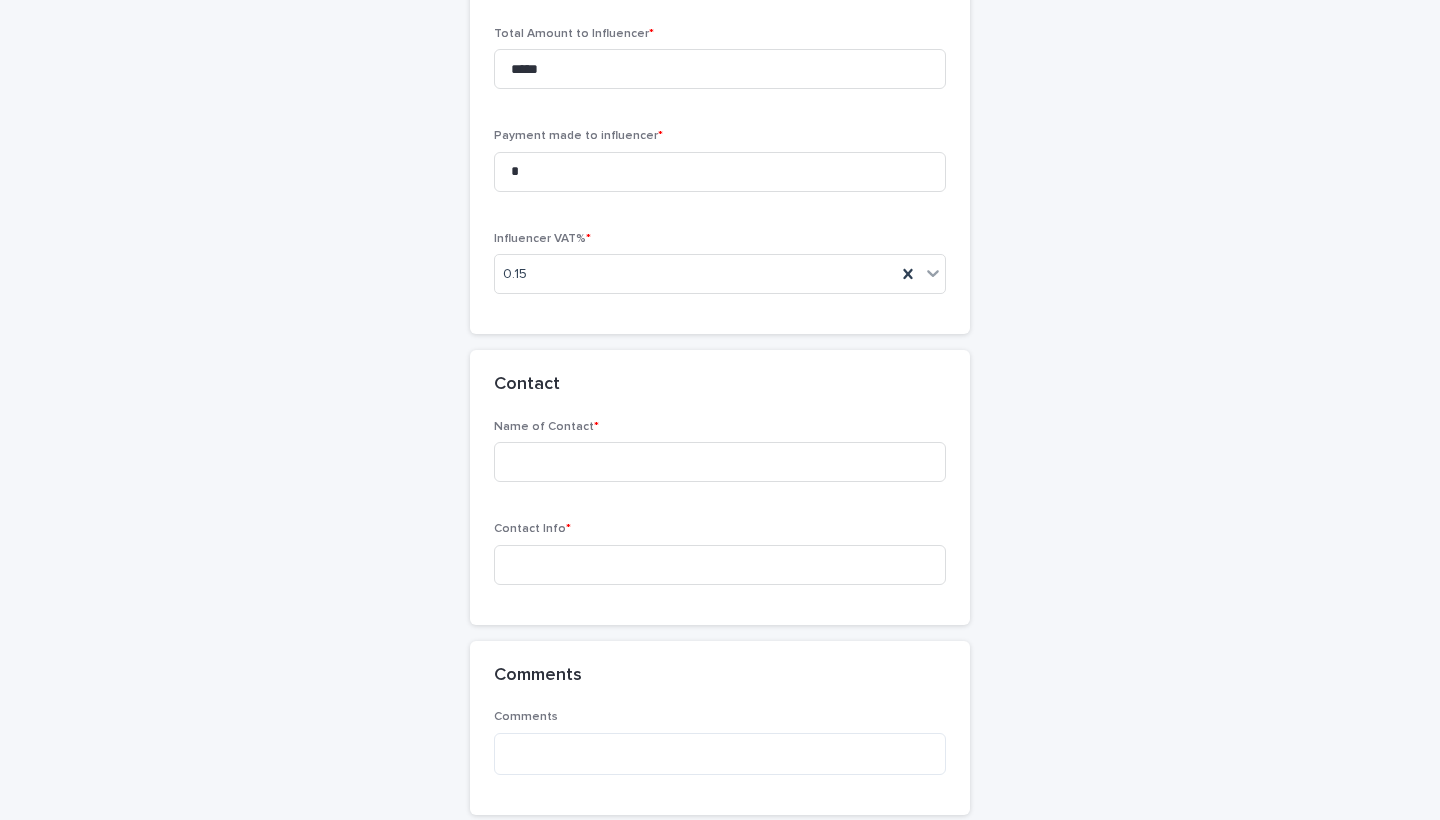 click on "Contact Info *" at bounding box center [720, 529] 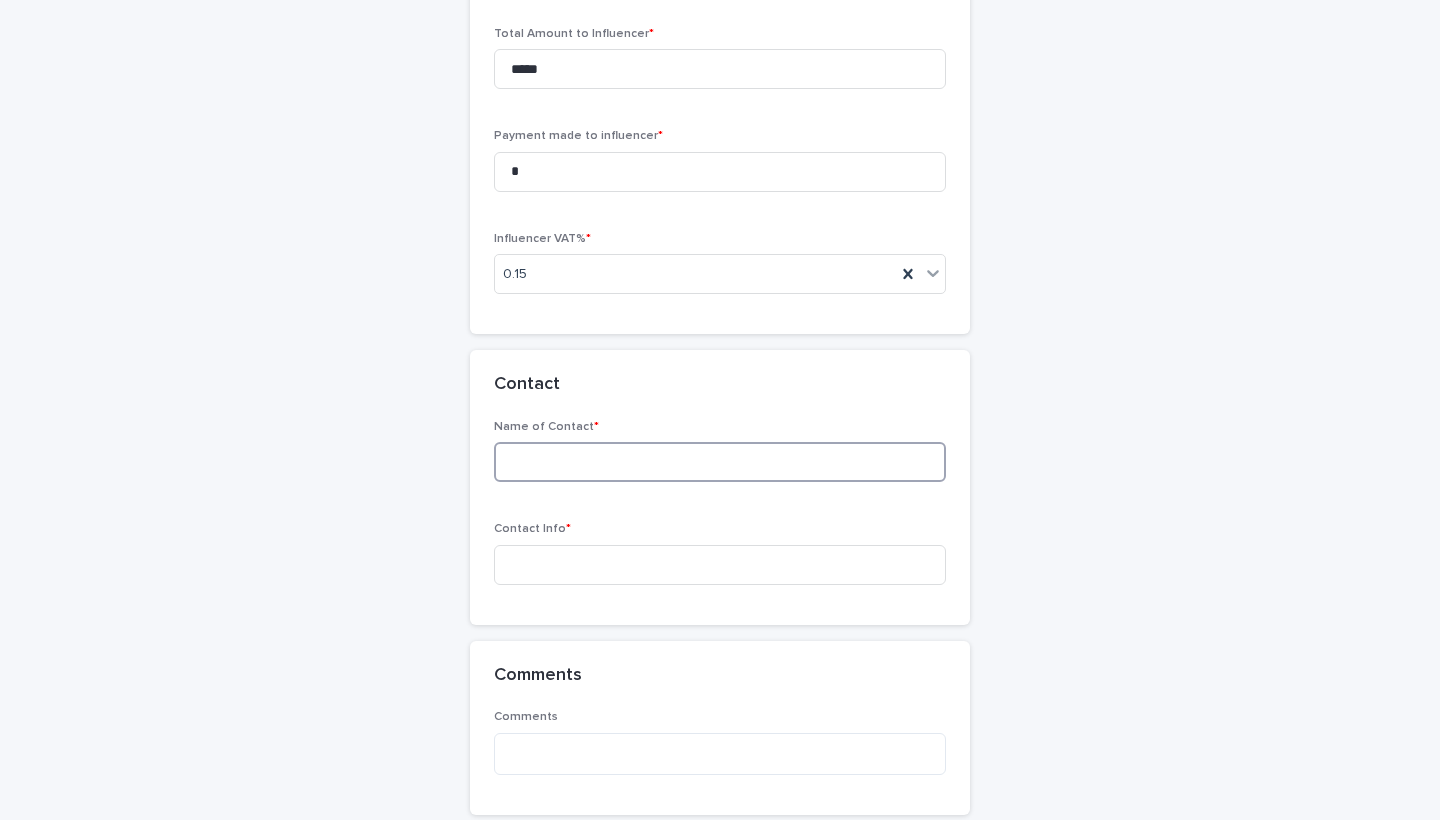 click at bounding box center [720, 462] 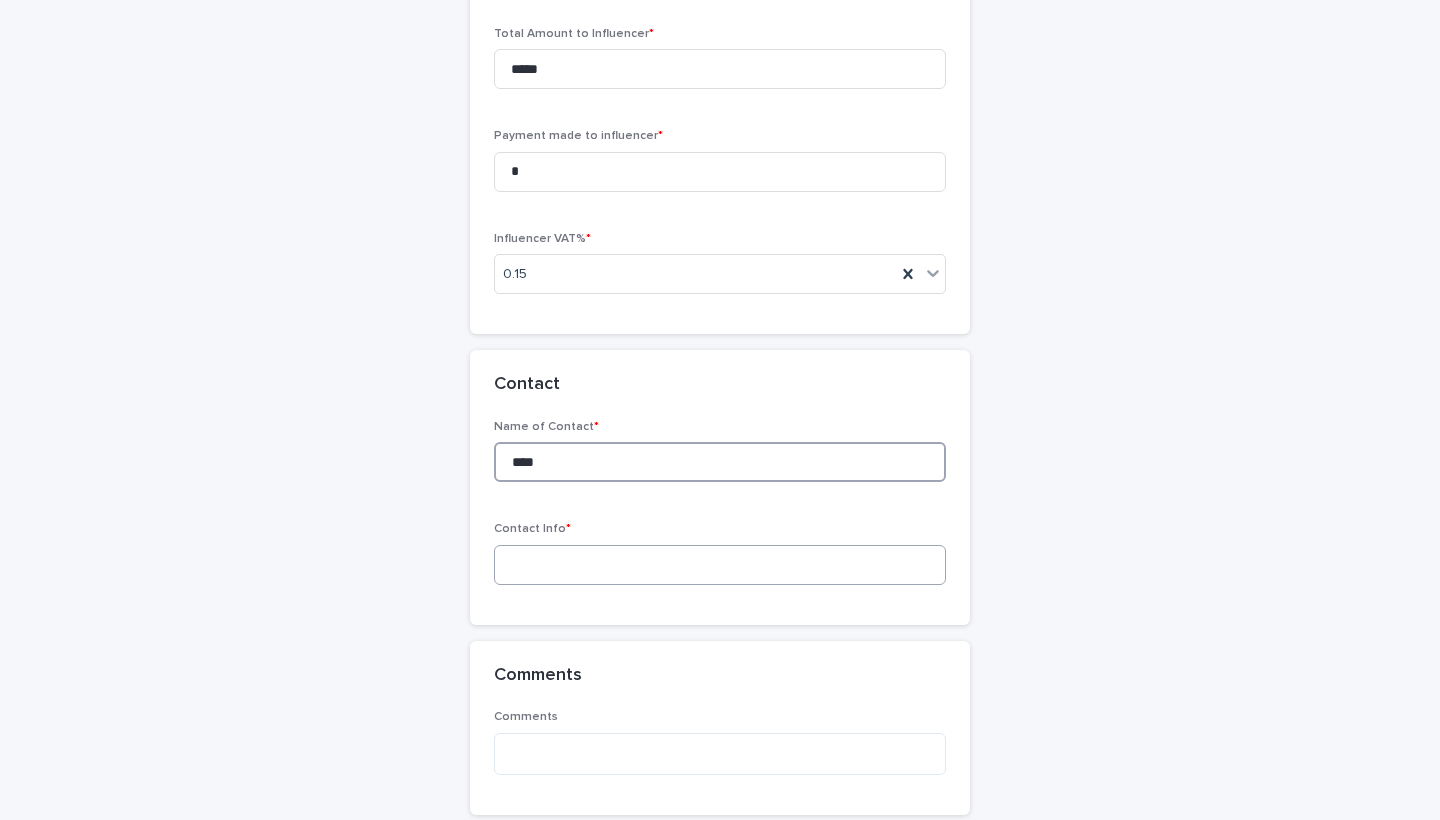 type on "****" 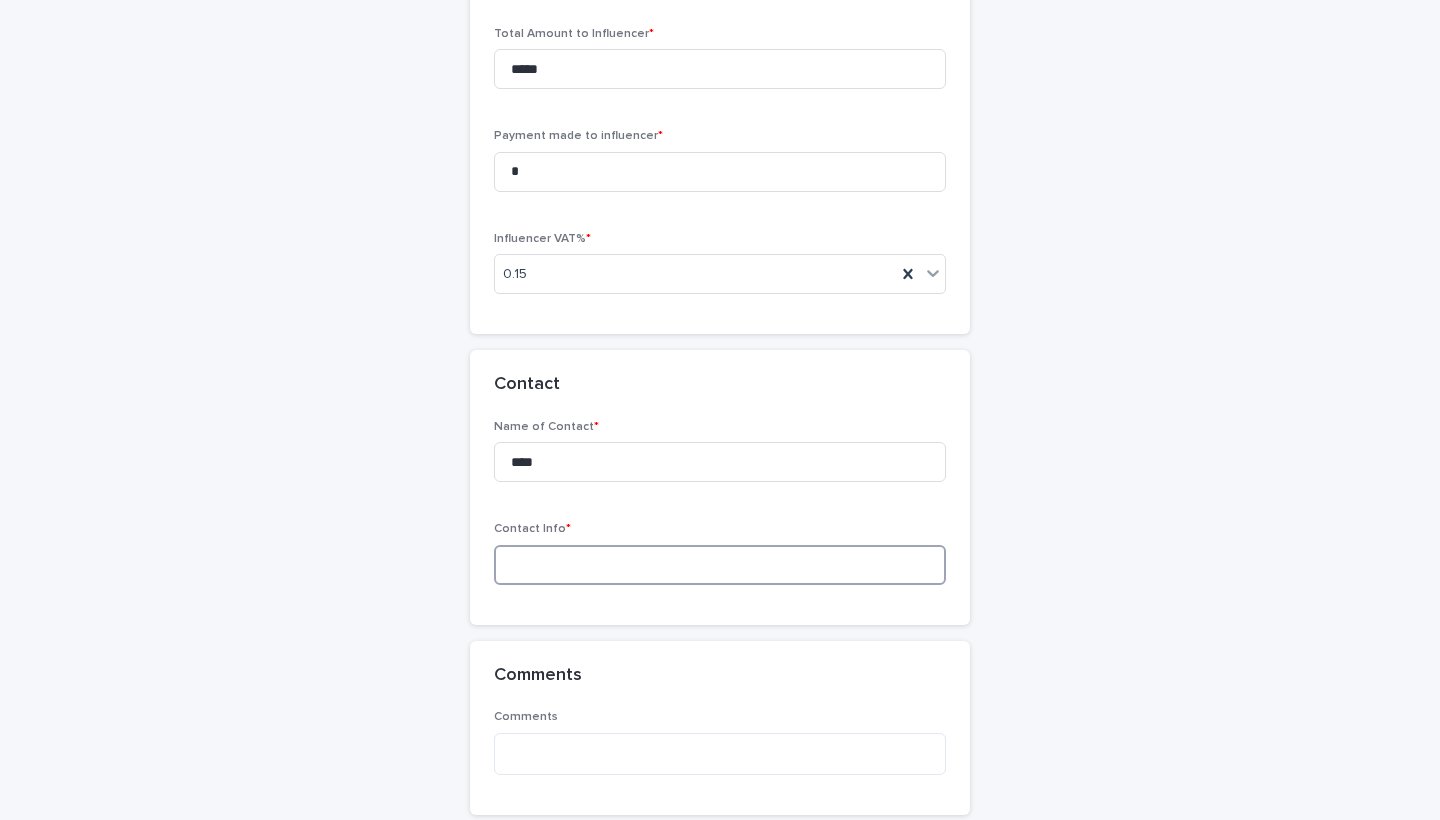 click at bounding box center (720, 565) 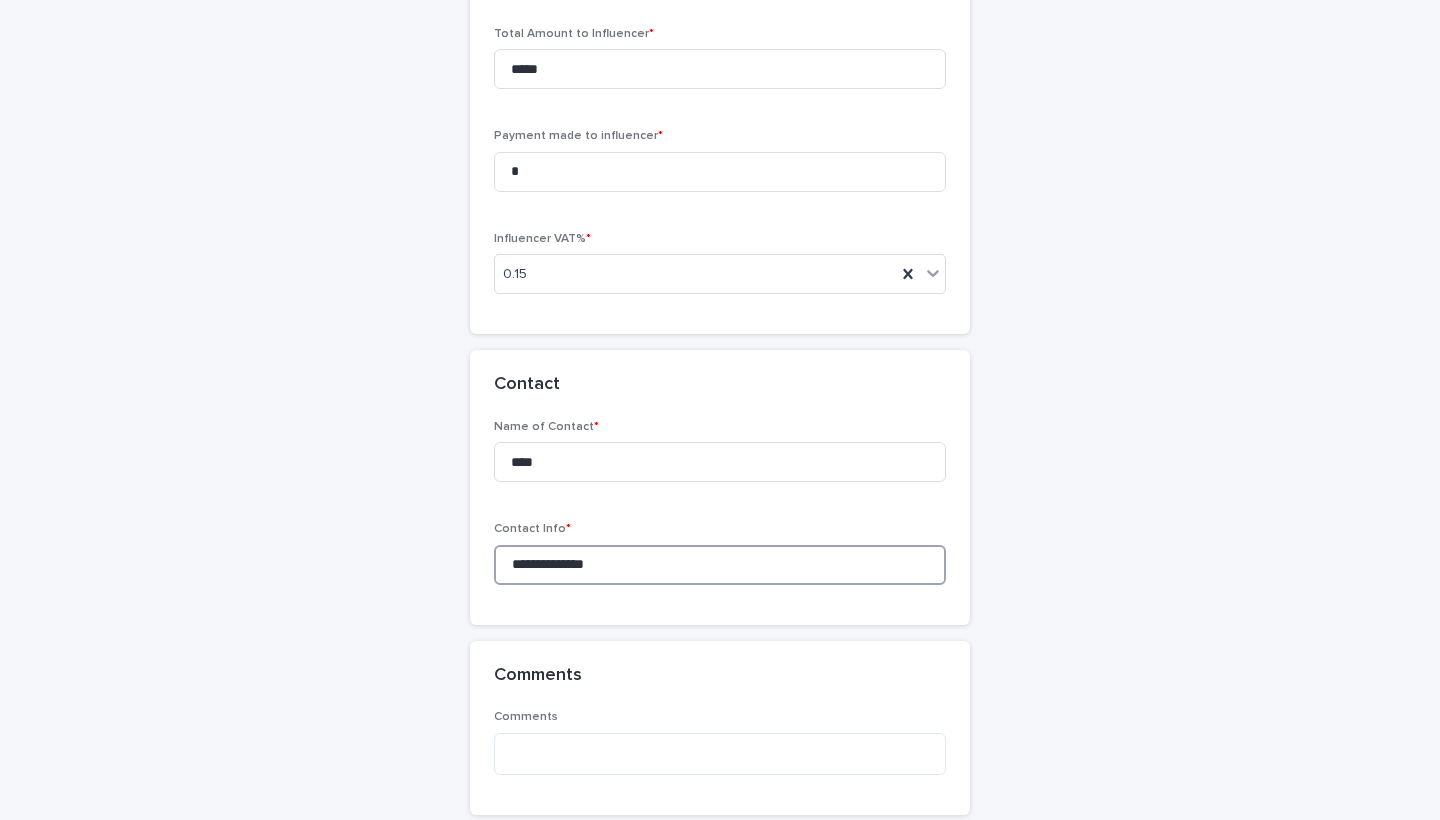 type on "**********" 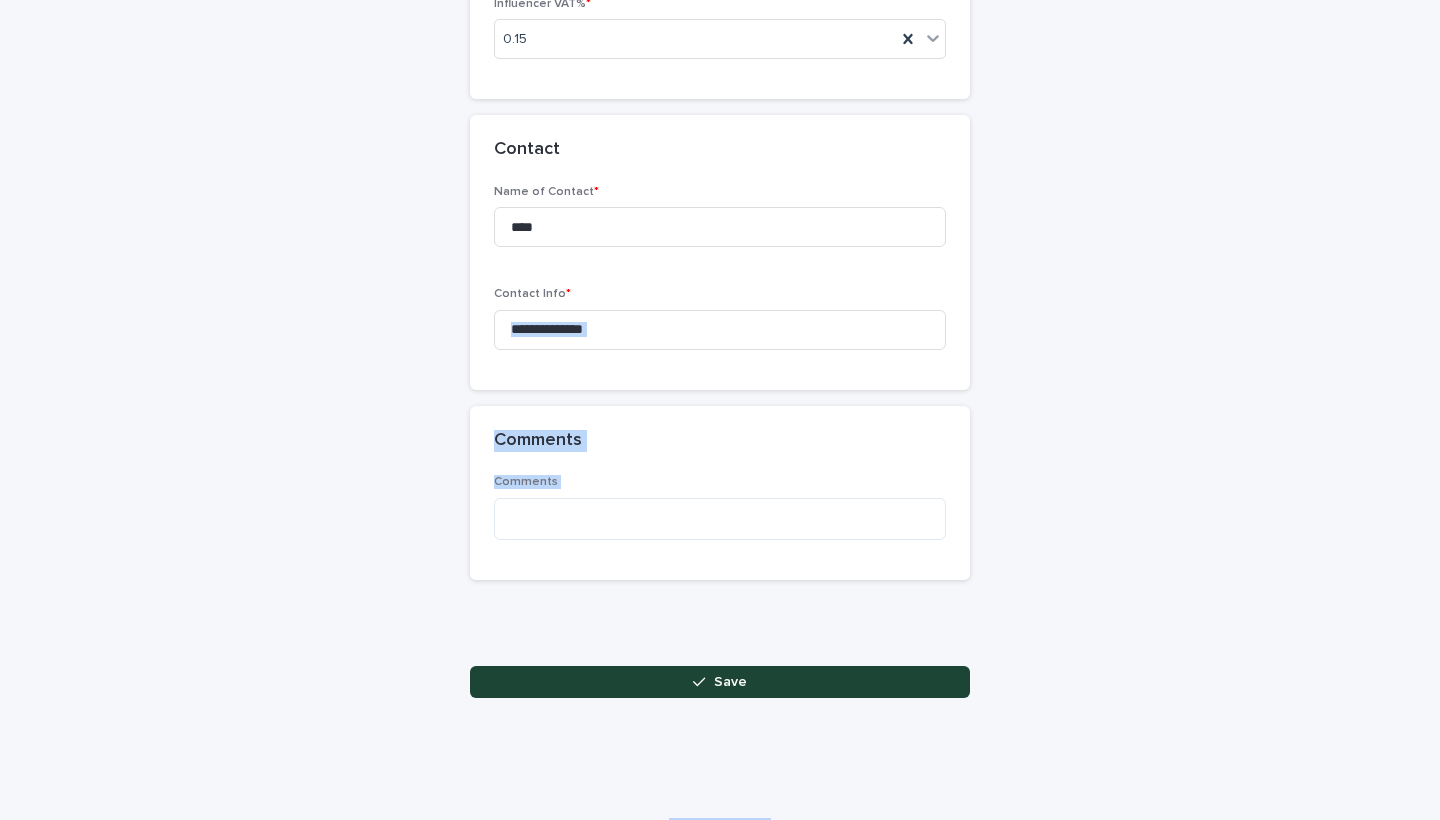 drag, startPoint x: 987, startPoint y: 563, endPoint x: 978, endPoint y: 819, distance: 256.15814 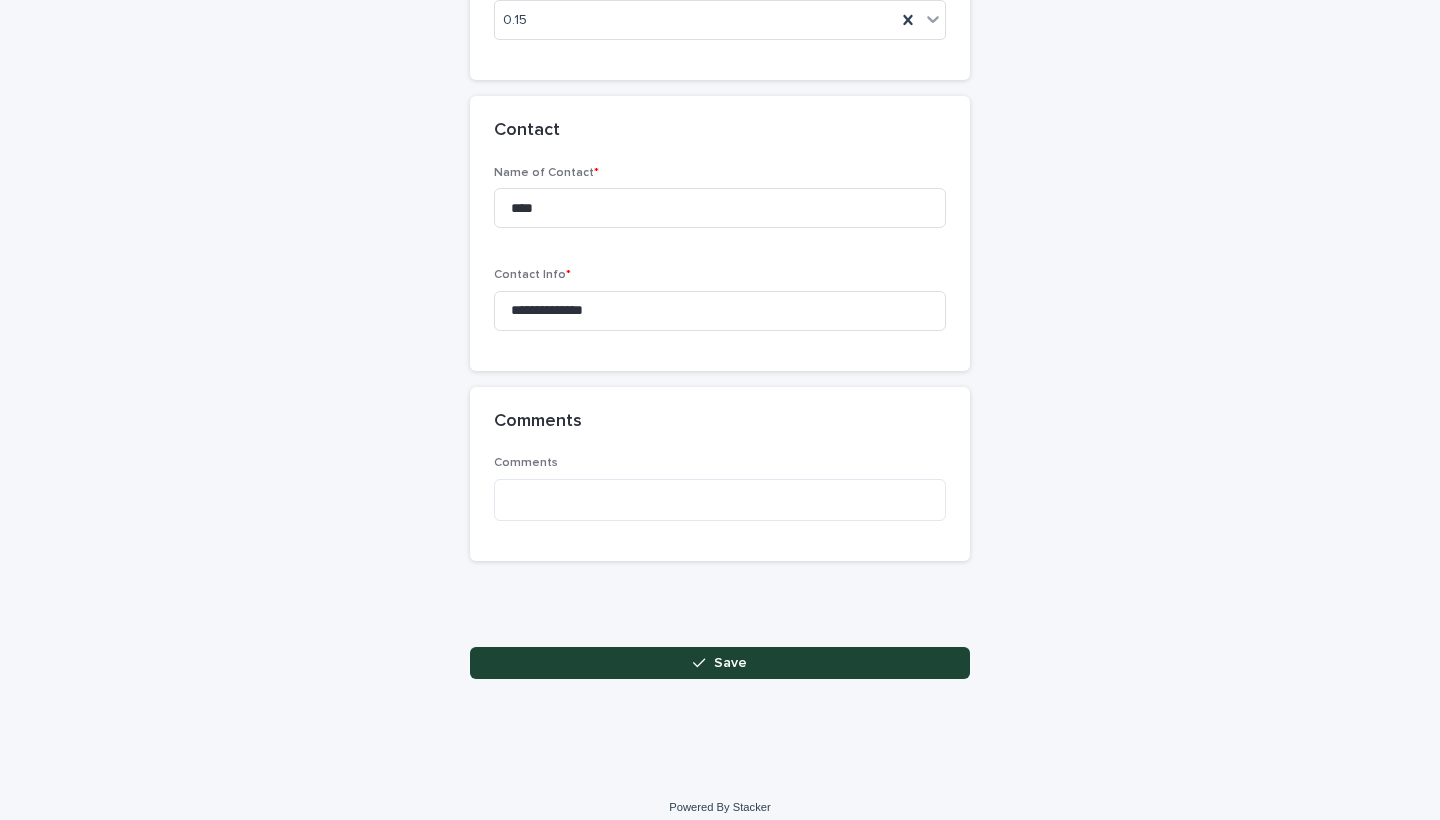 click on "**********" at bounding box center [720, -742] 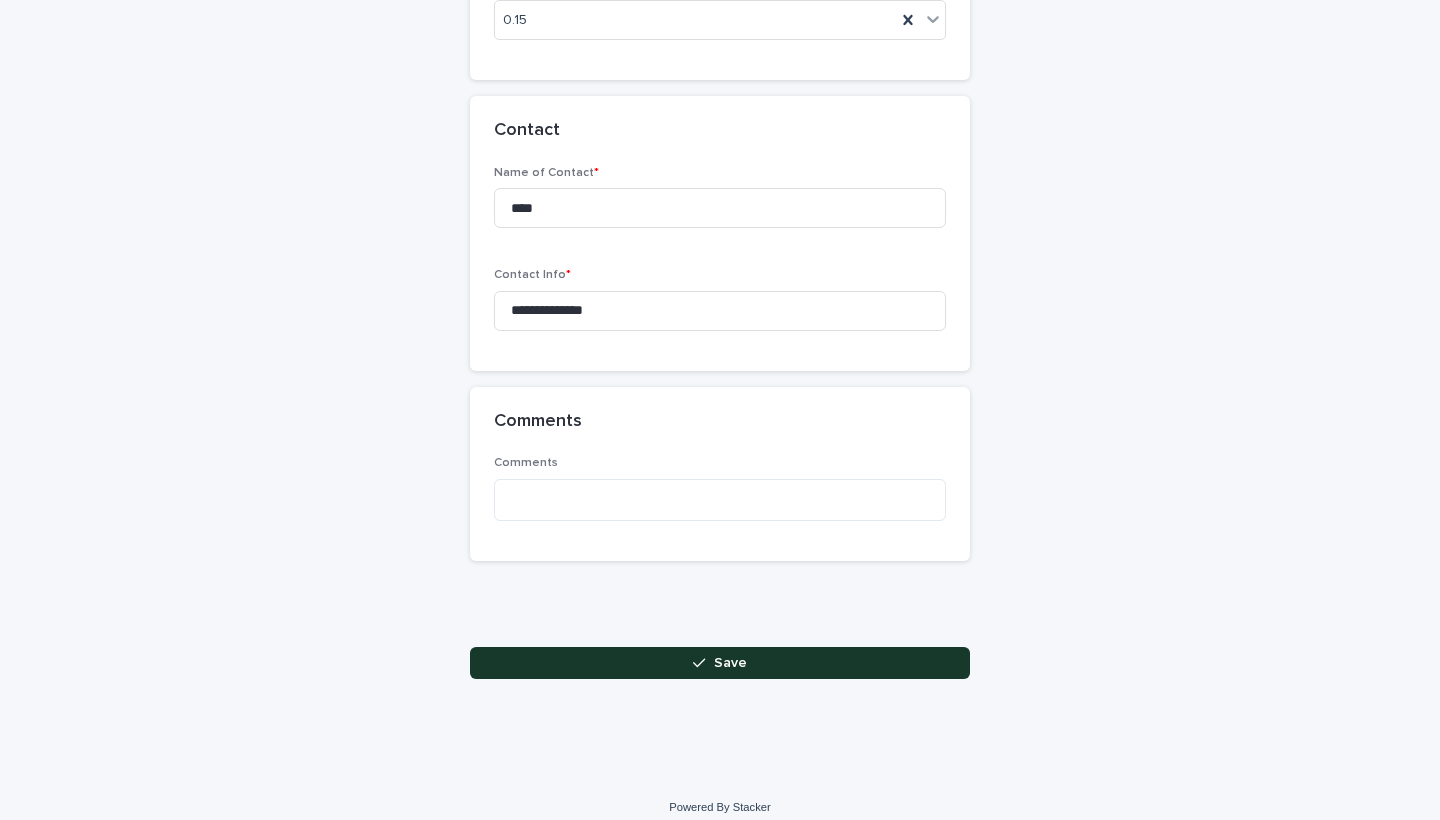 click on "Save" at bounding box center (720, 663) 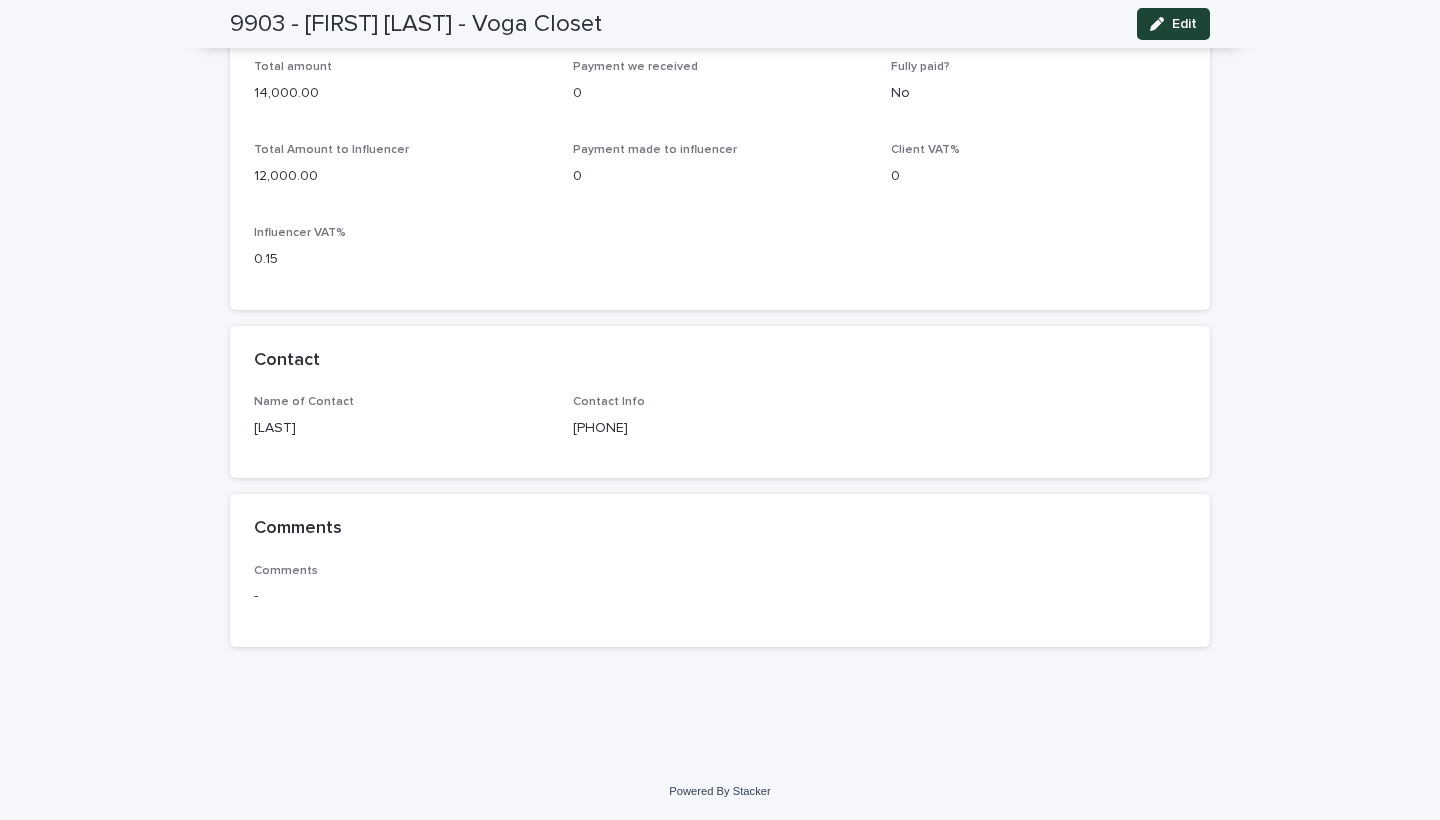 scroll, scrollTop: 1079, scrollLeft: 0, axis: vertical 